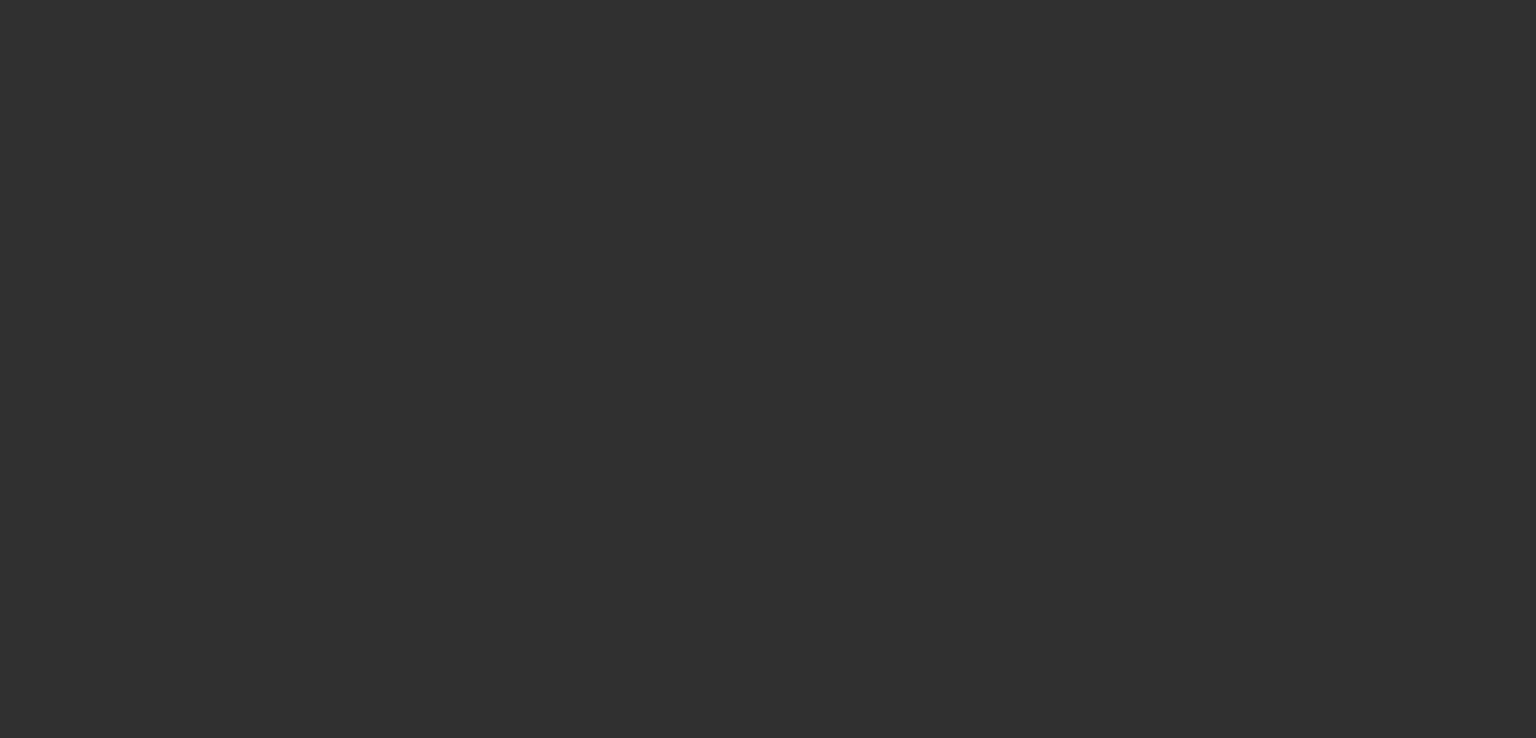 scroll, scrollTop: 0, scrollLeft: 0, axis: both 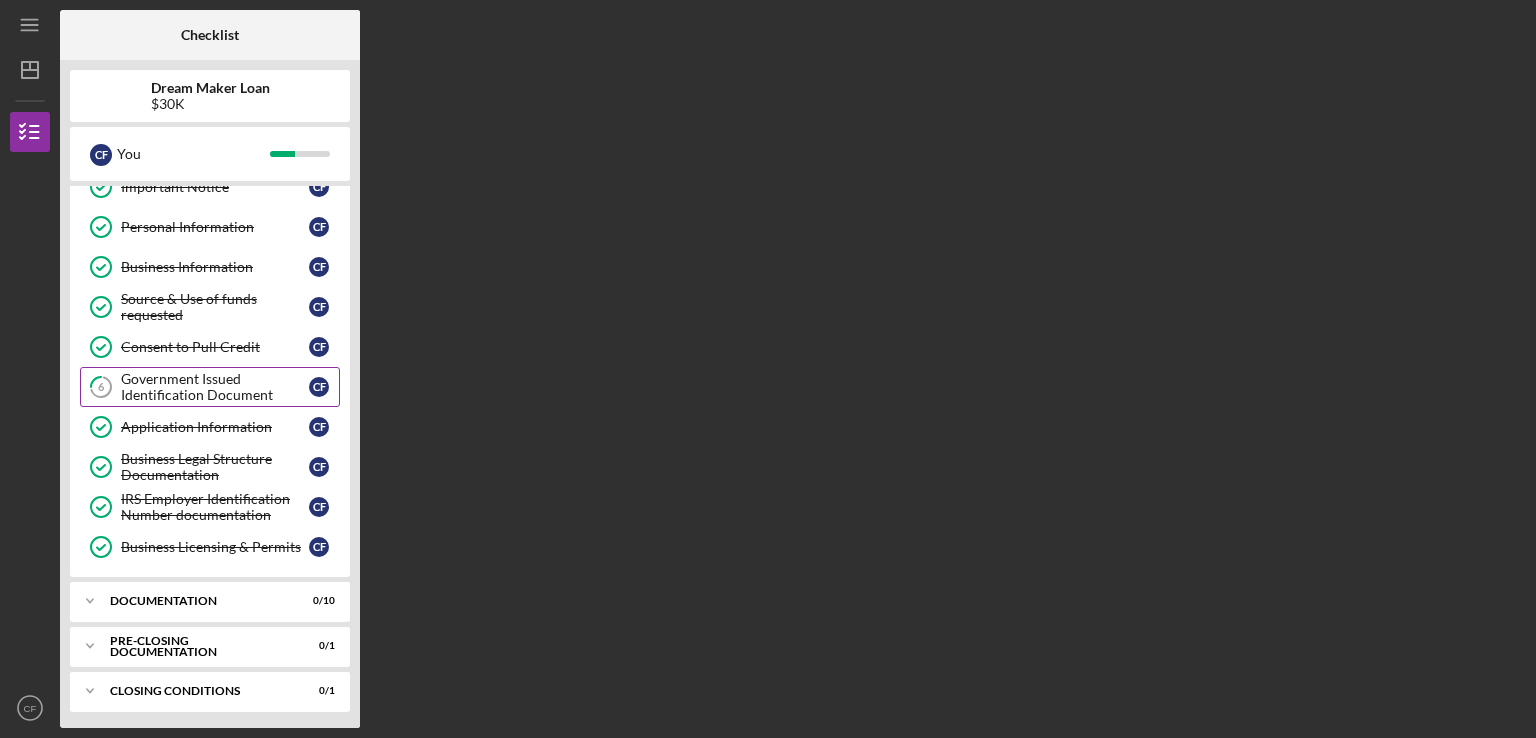 click on "Government Issued Identification Document" at bounding box center (215, 387) 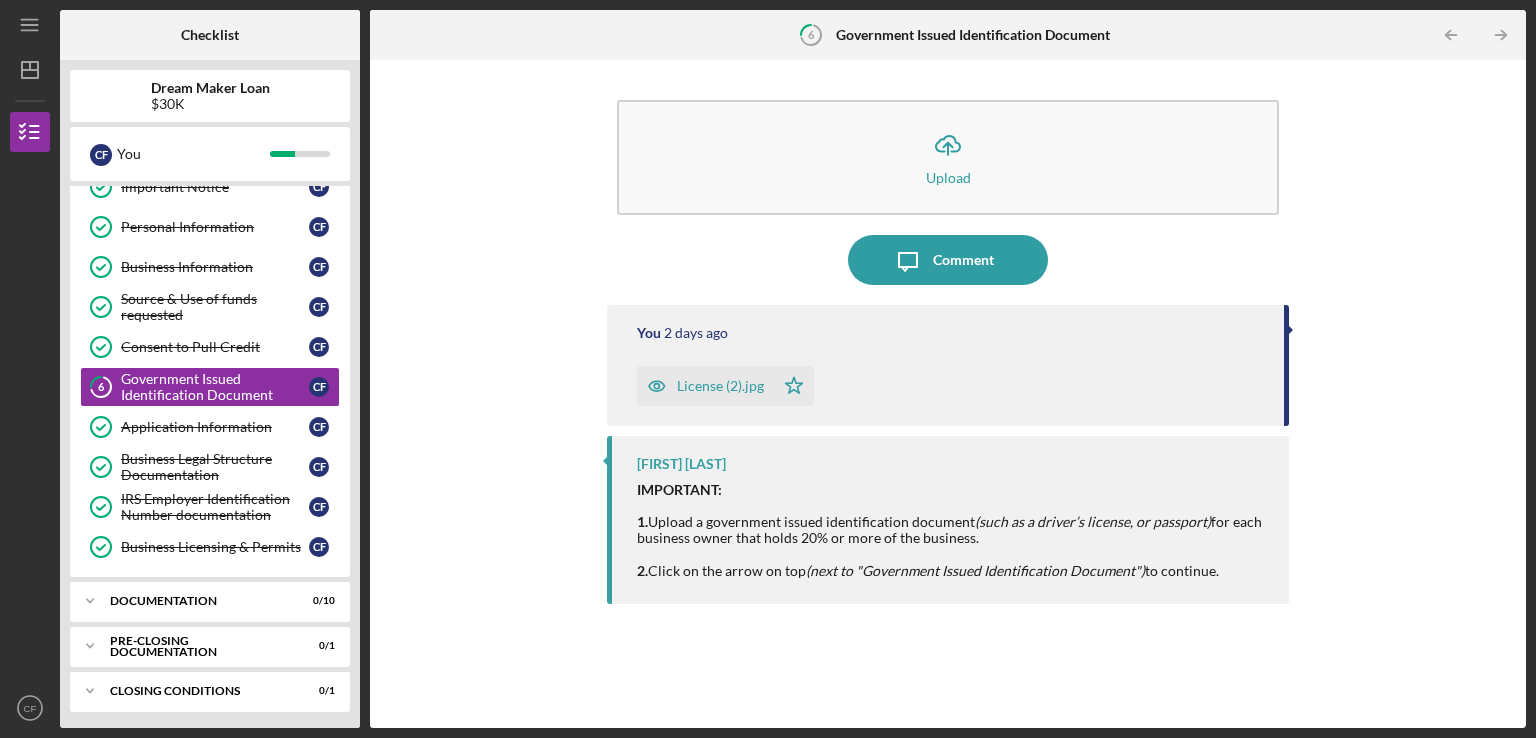 click on "License (2).jpg" at bounding box center [720, 386] 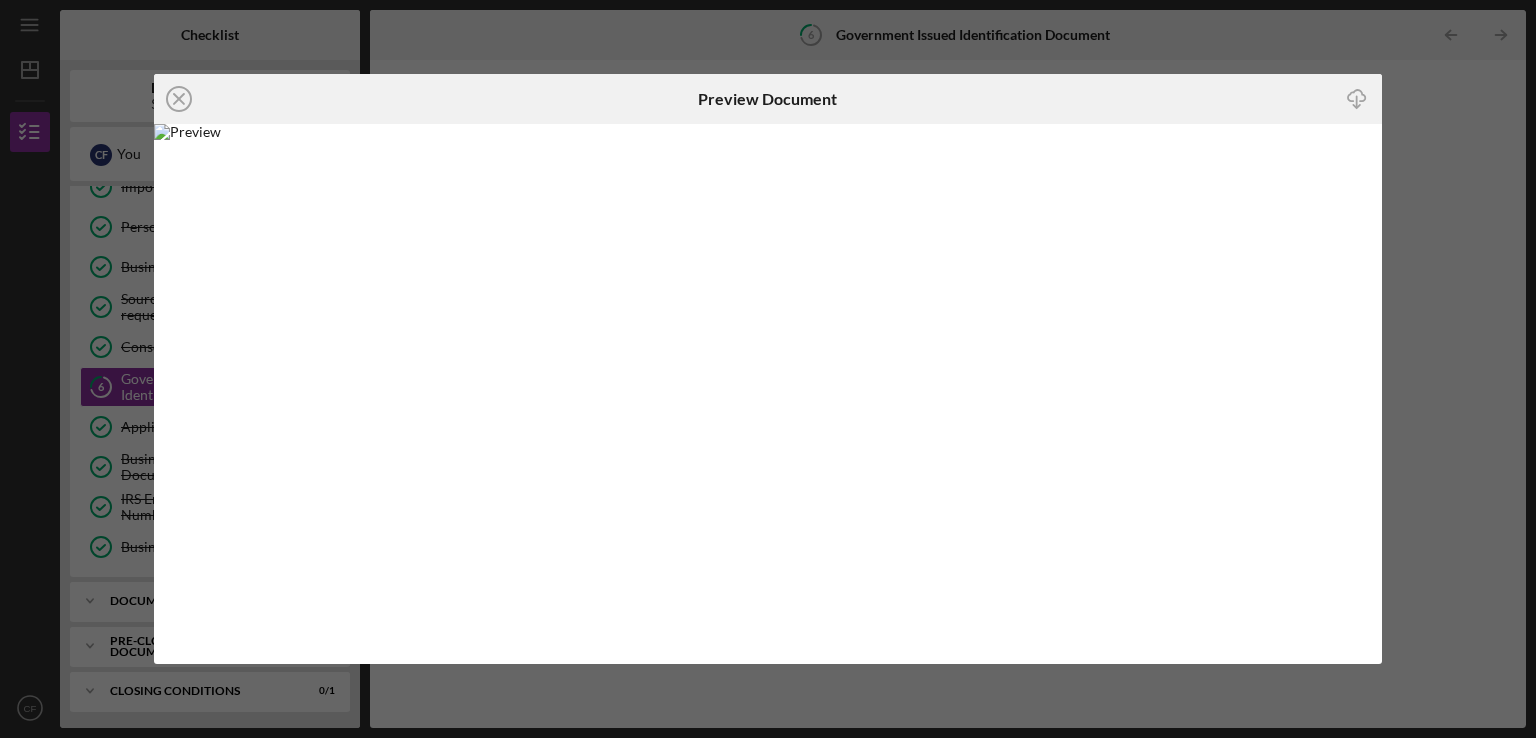 click on "Icon/Close Preview Document Icon/Download" at bounding box center (768, 369) 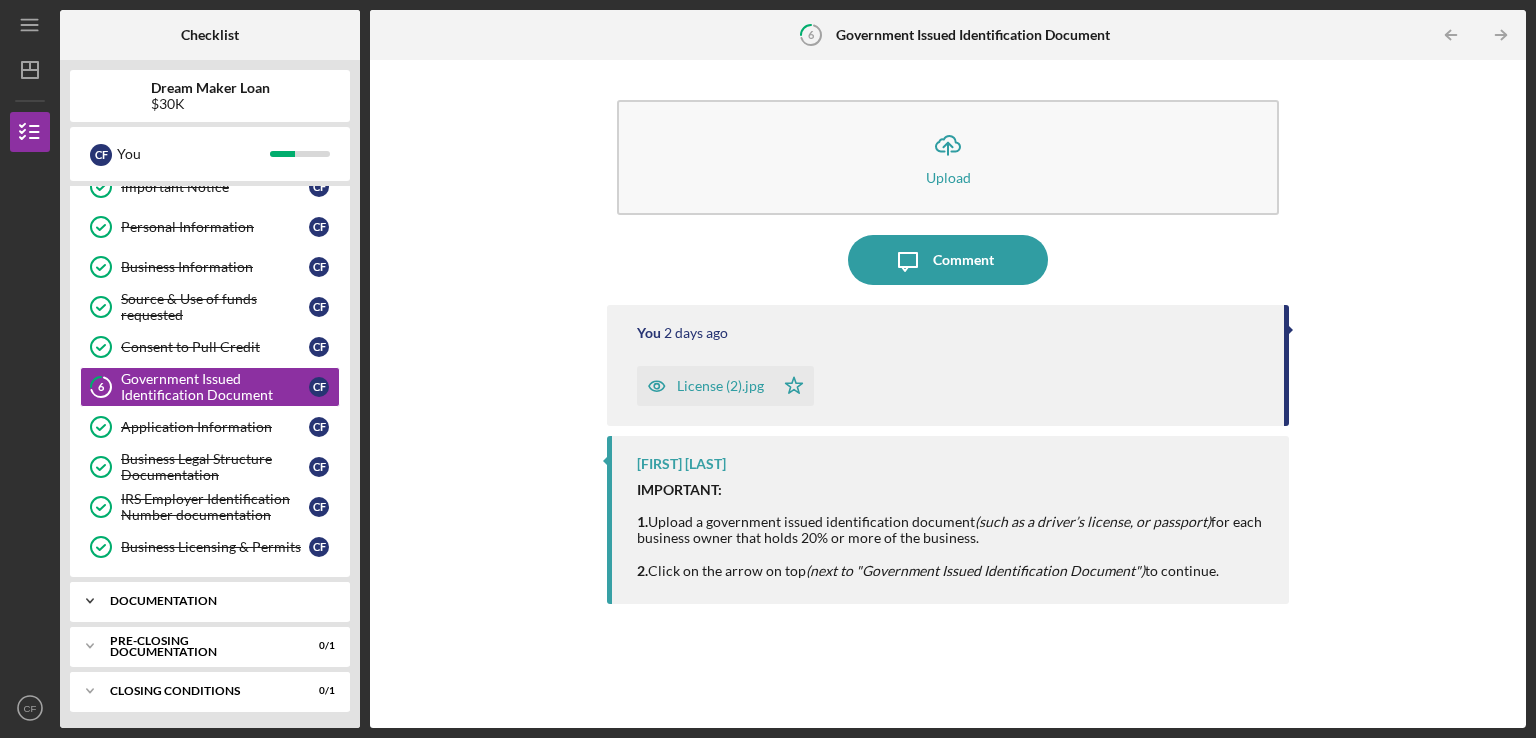 click on "Documentation" at bounding box center (217, 601) 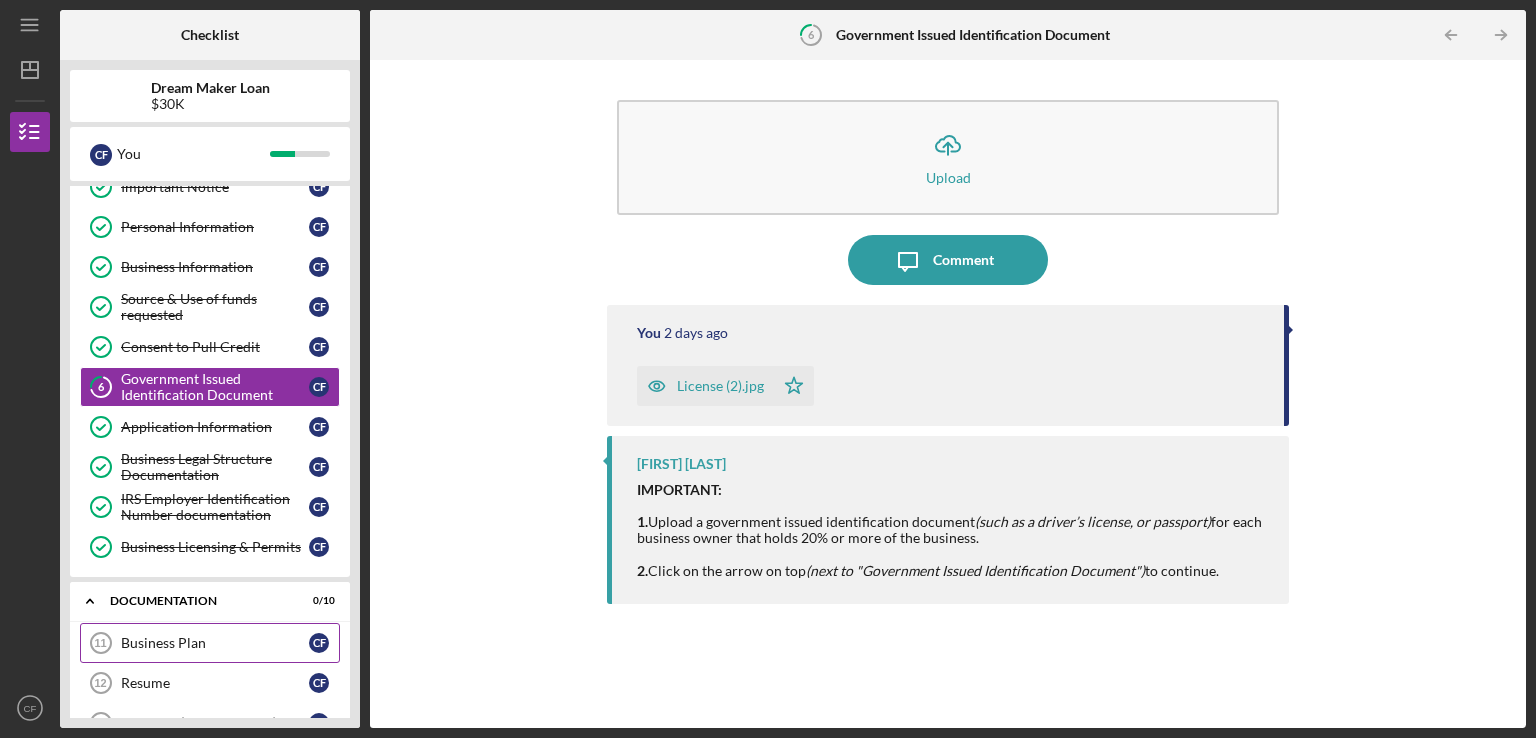 click on "Business Plan" at bounding box center (215, 643) 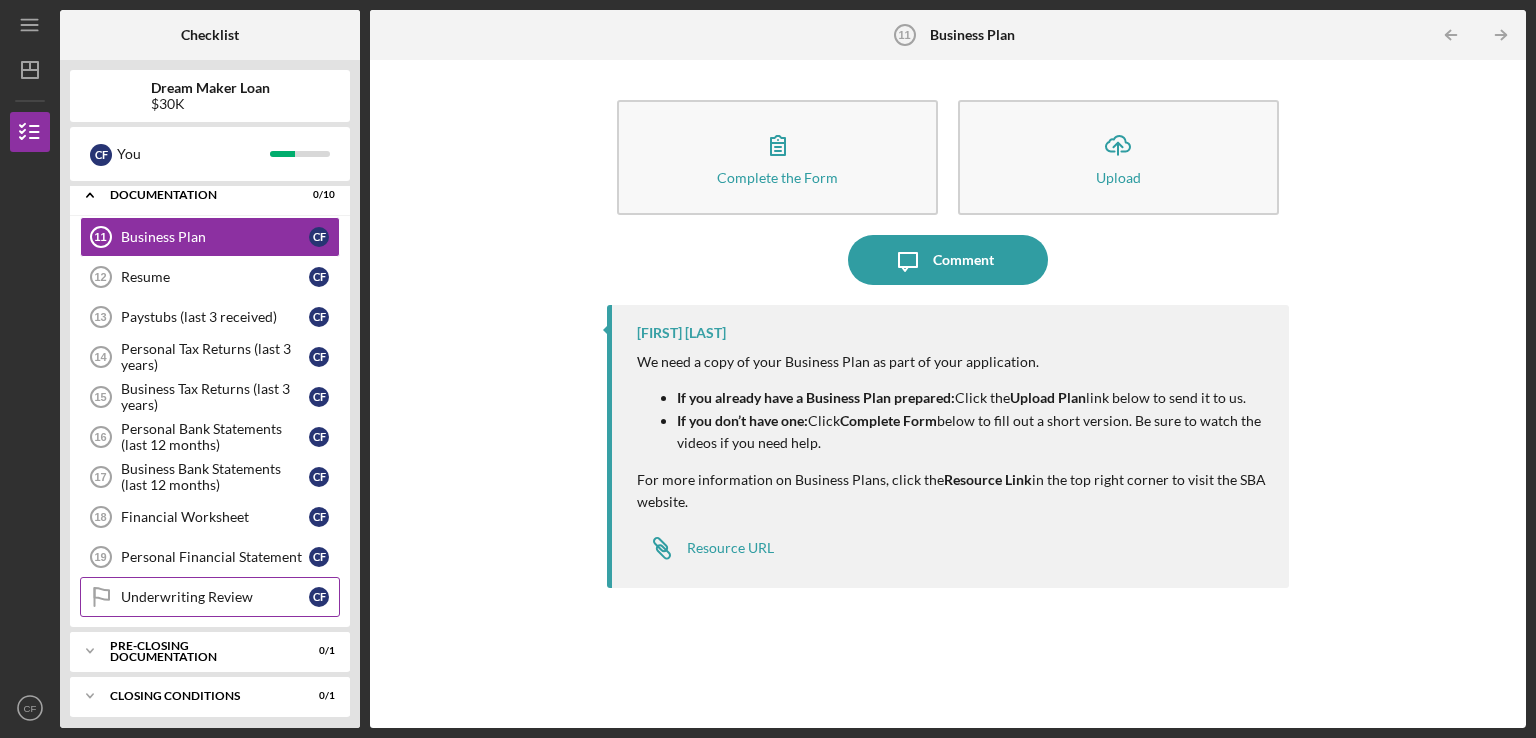 scroll, scrollTop: 467, scrollLeft: 0, axis: vertical 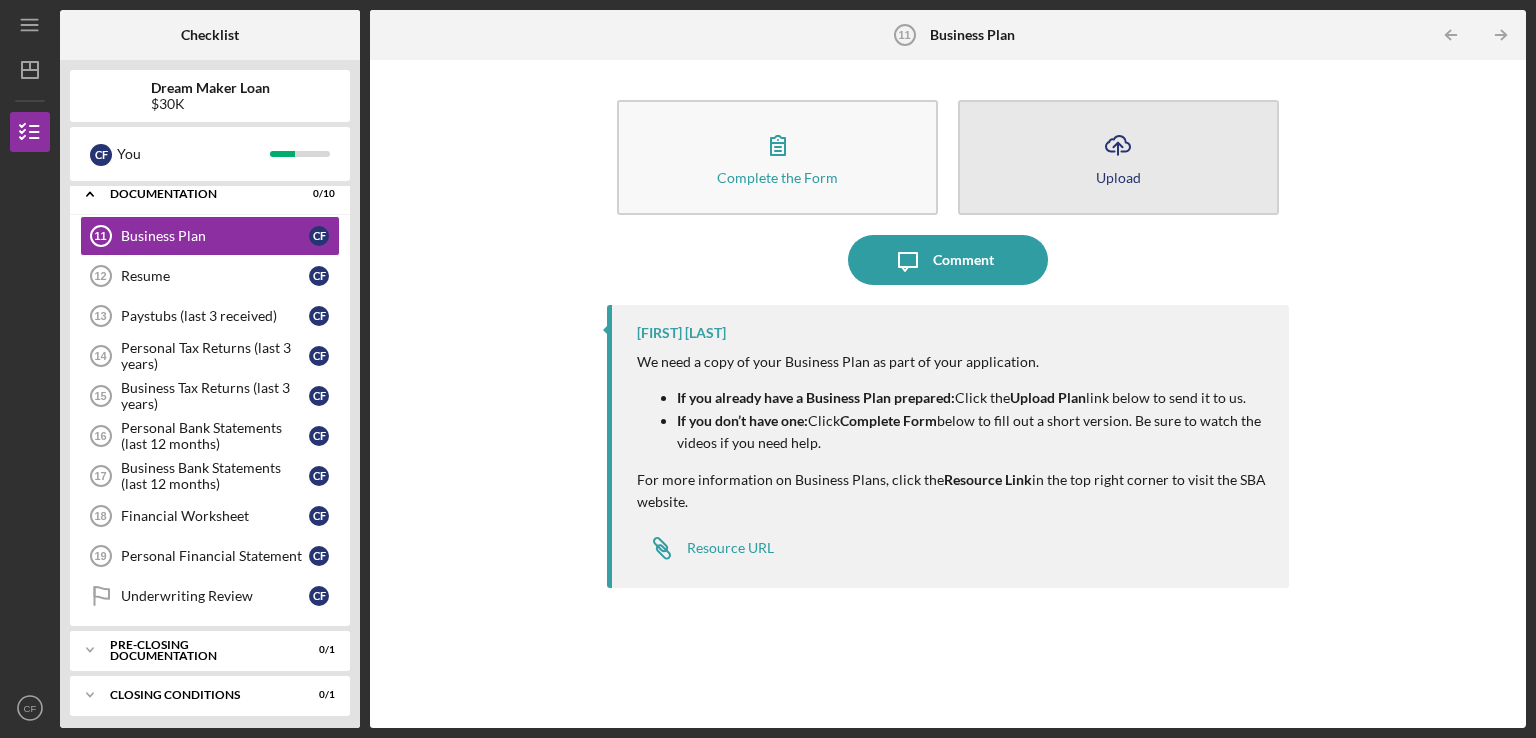 click on "Icon/Upload Upload" at bounding box center (1118, 157) 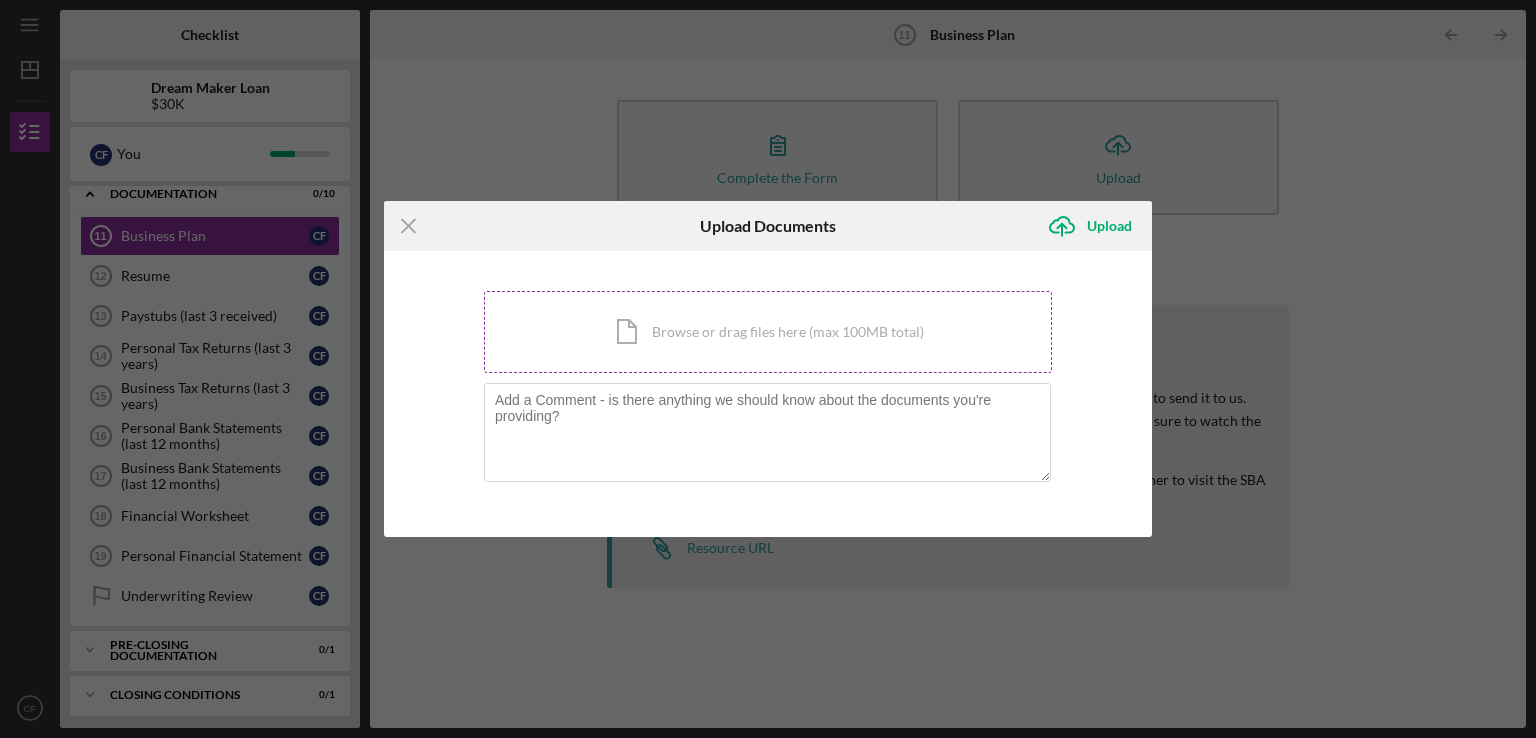click on "Icon/Document Browse or drag files here (max 100MB total) Tap to choose files or take a photo" at bounding box center (768, 332) 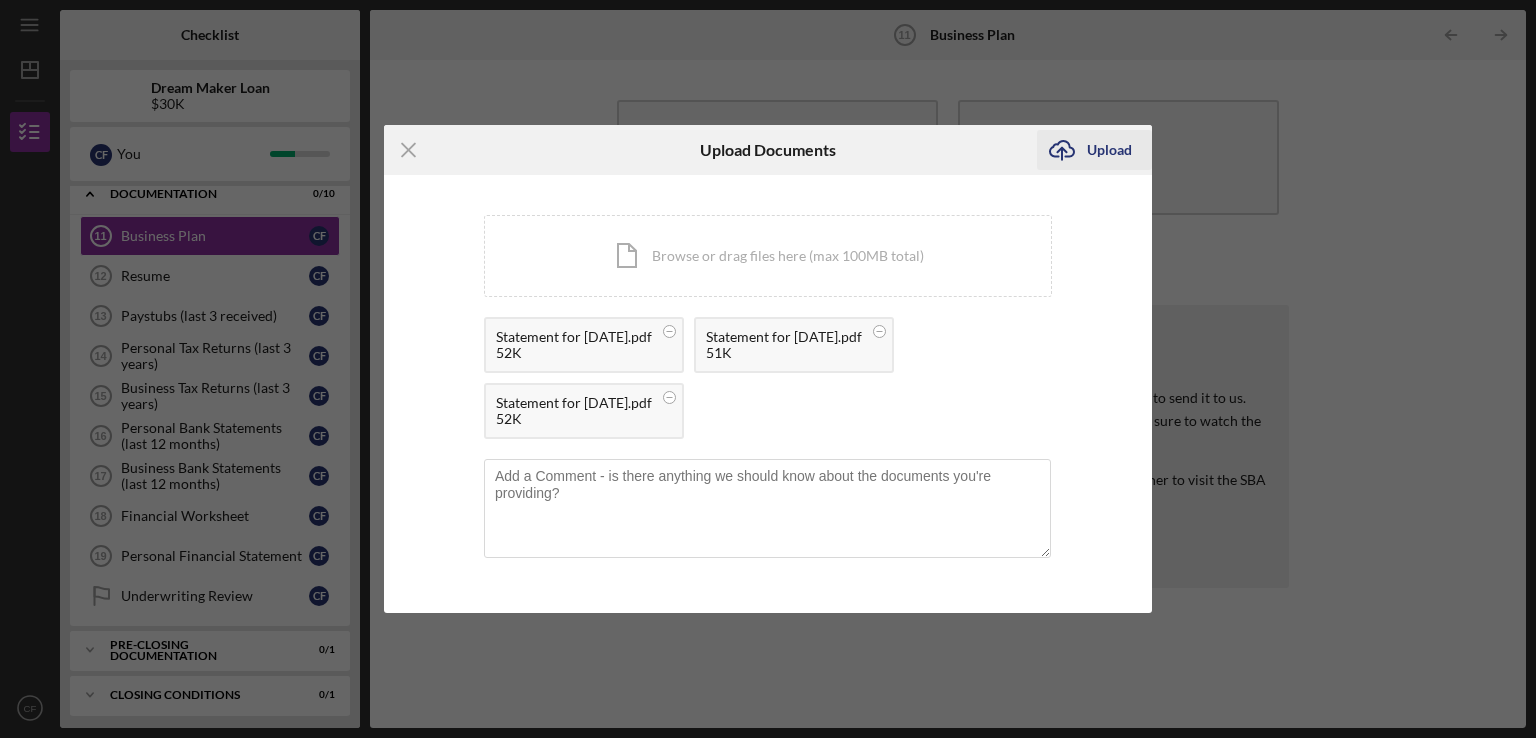click on "Upload" at bounding box center [1109, 150] 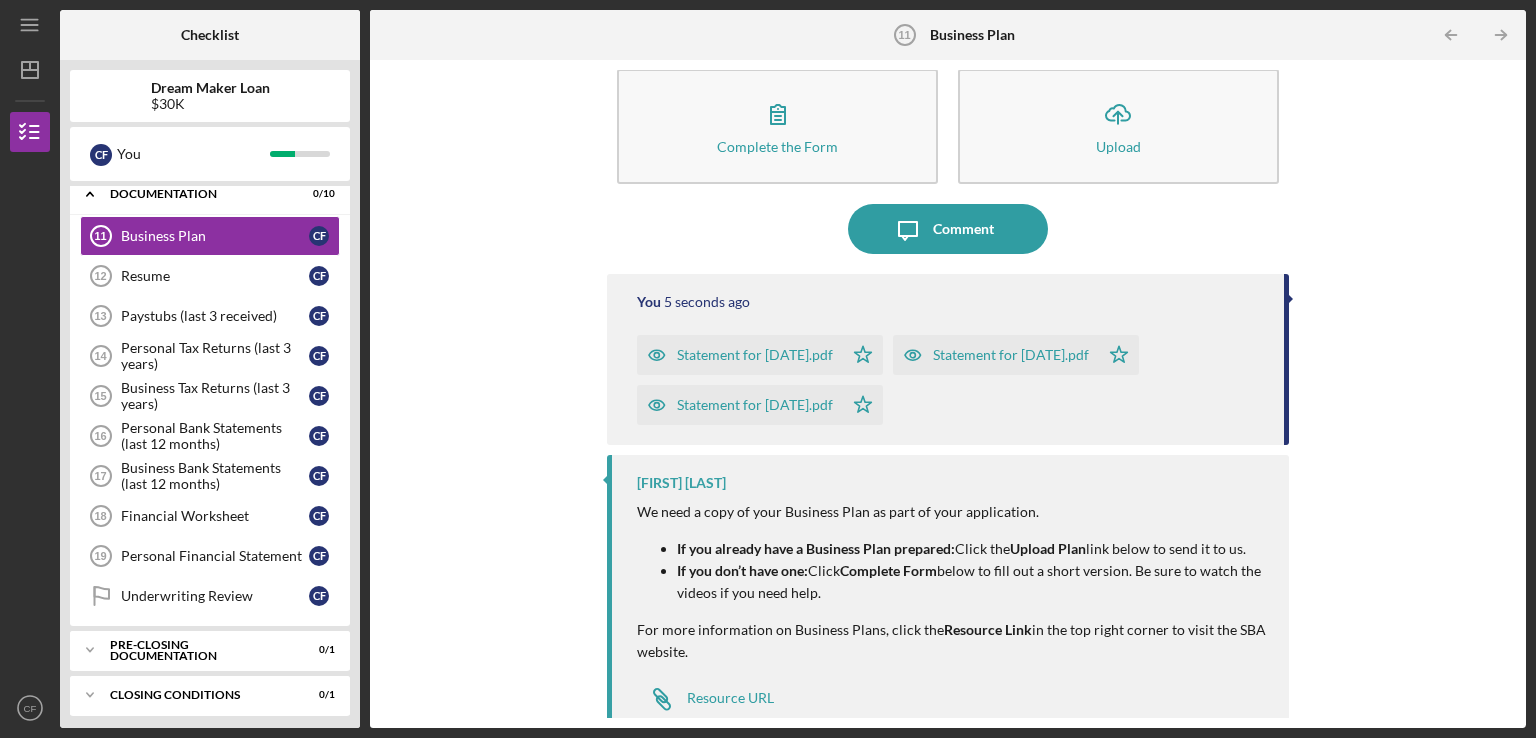 scroll, scrollTop: 0, scrollLeft: 0, axis: both 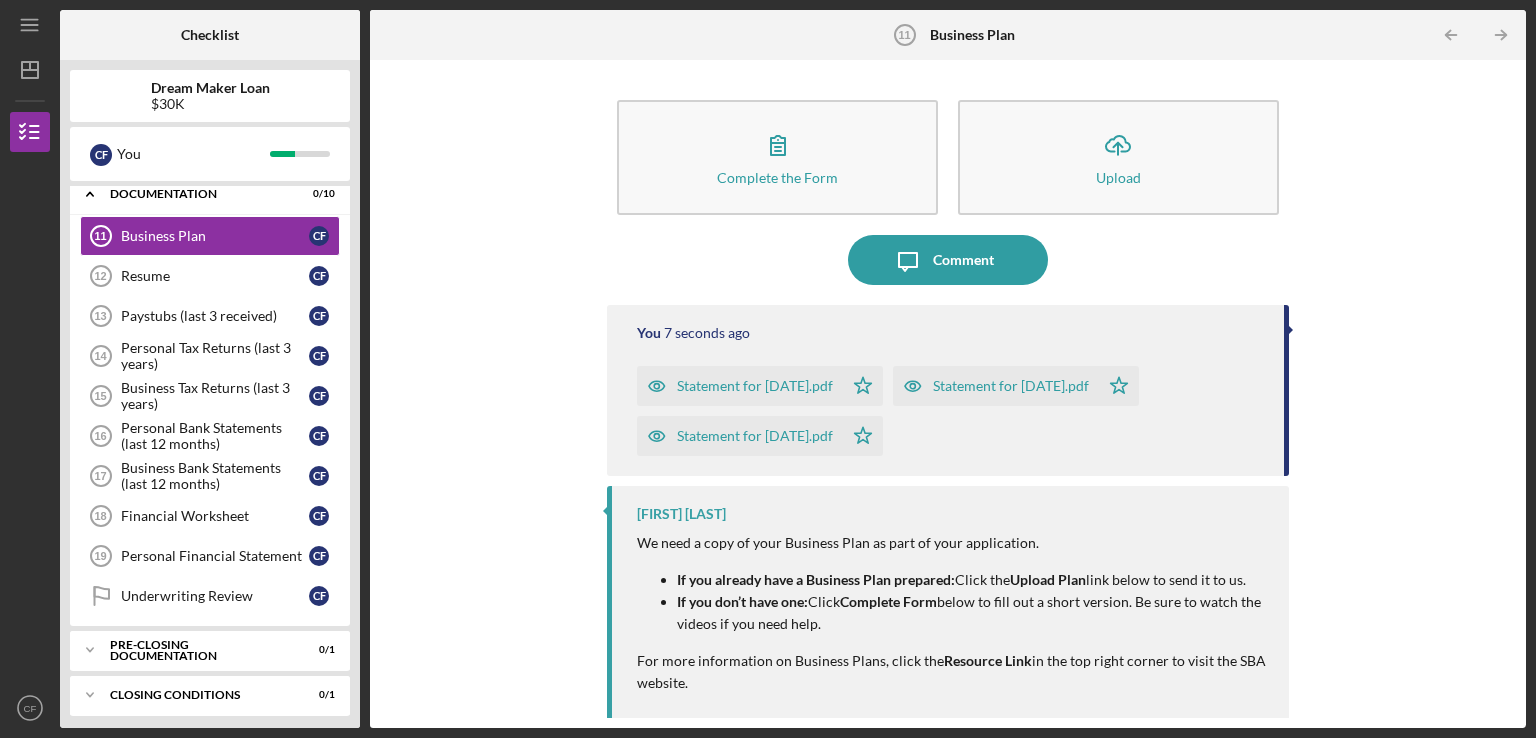 click on "Icon/Star" 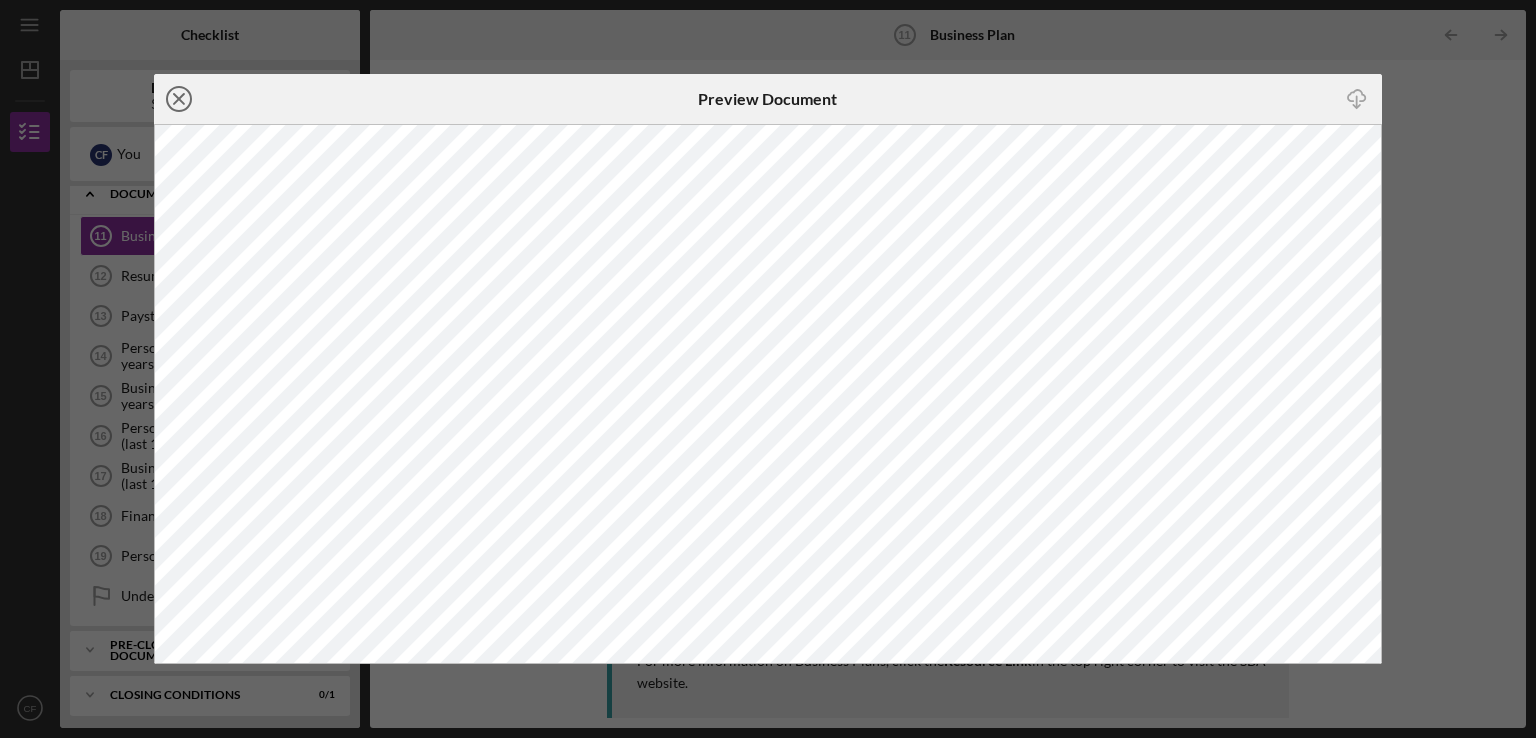click on "Icon/Close" 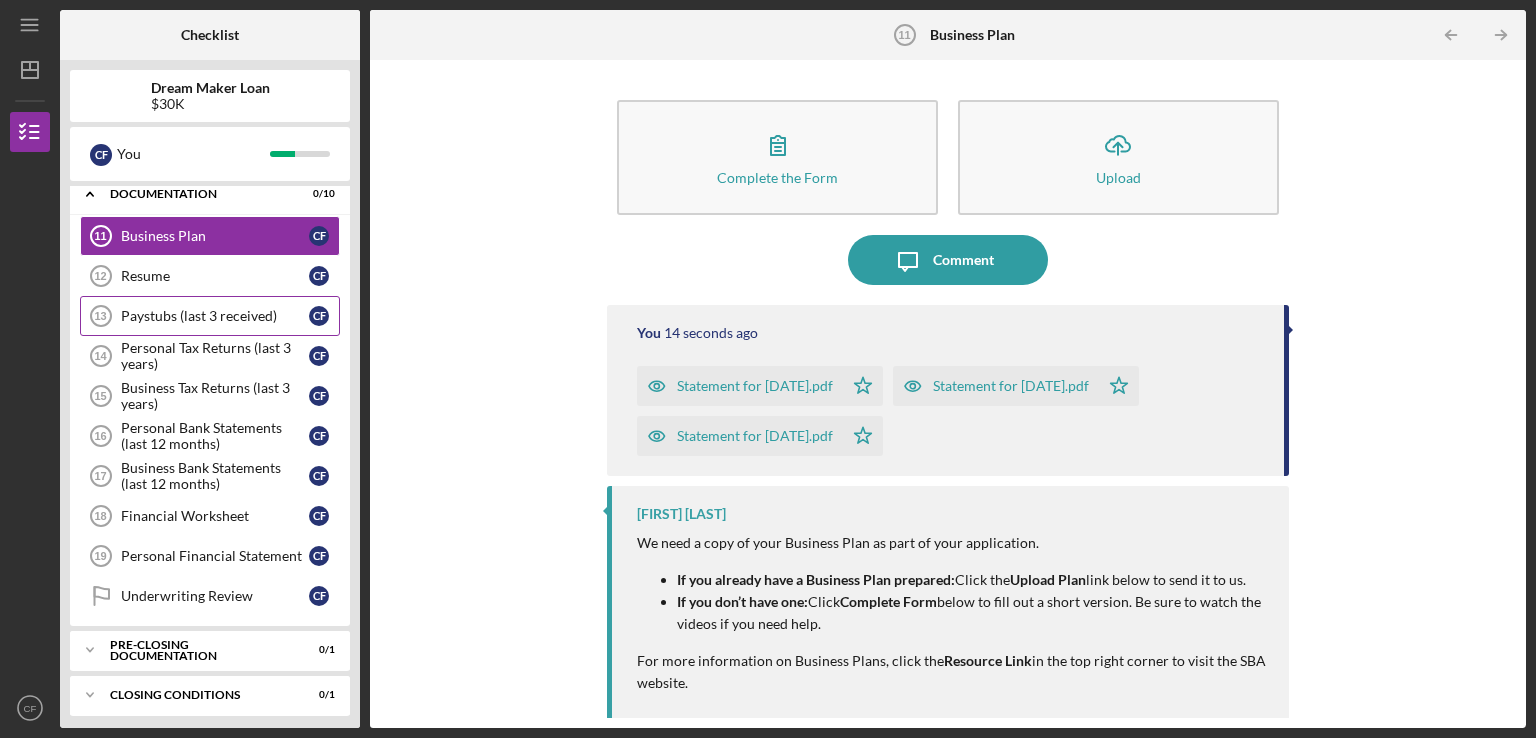drag, startPoint x: 840, startPoint y: 405, endPoint x: 224, endPoint y: 309, distance: 623.43567 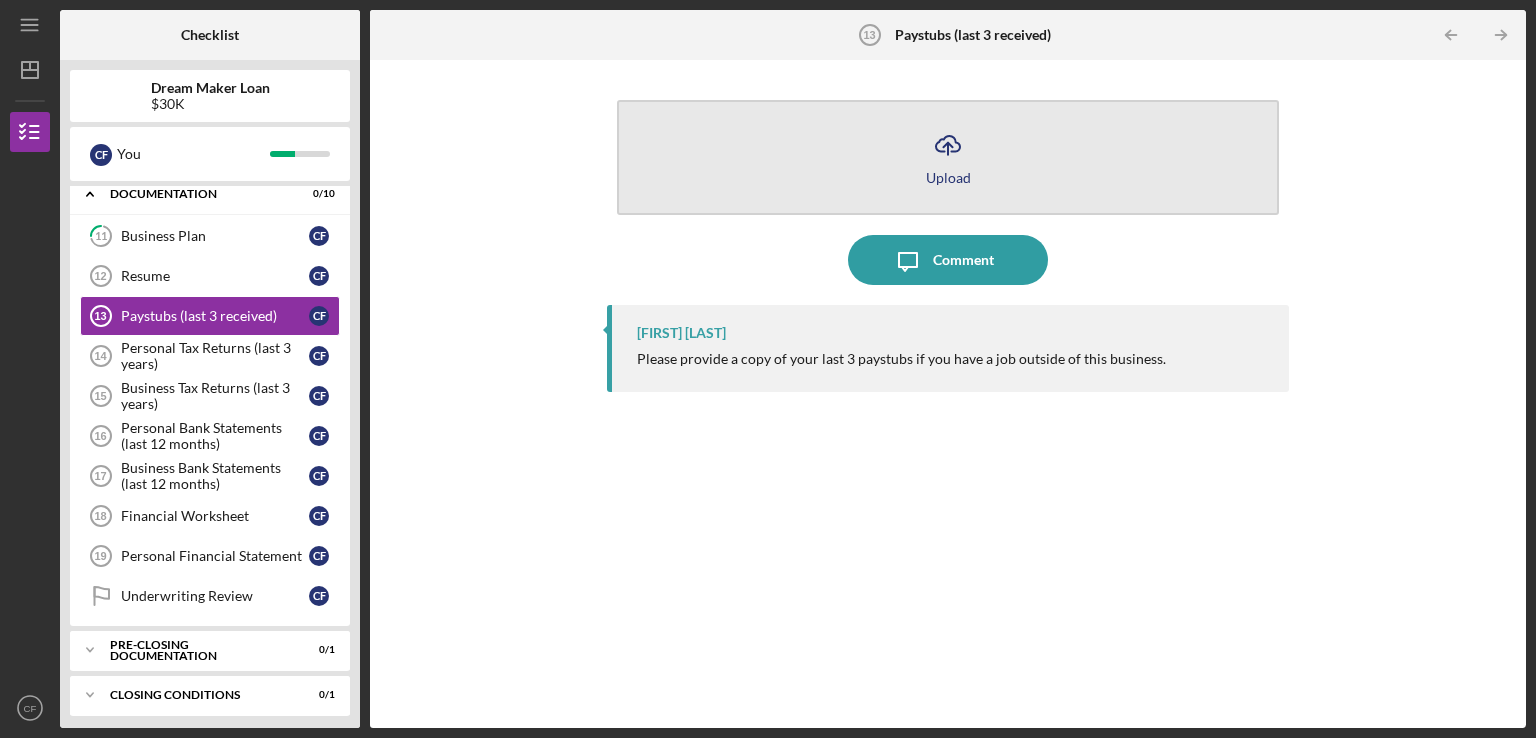 click on "Icon/Upload Upload" at bounding box center (948, 157) 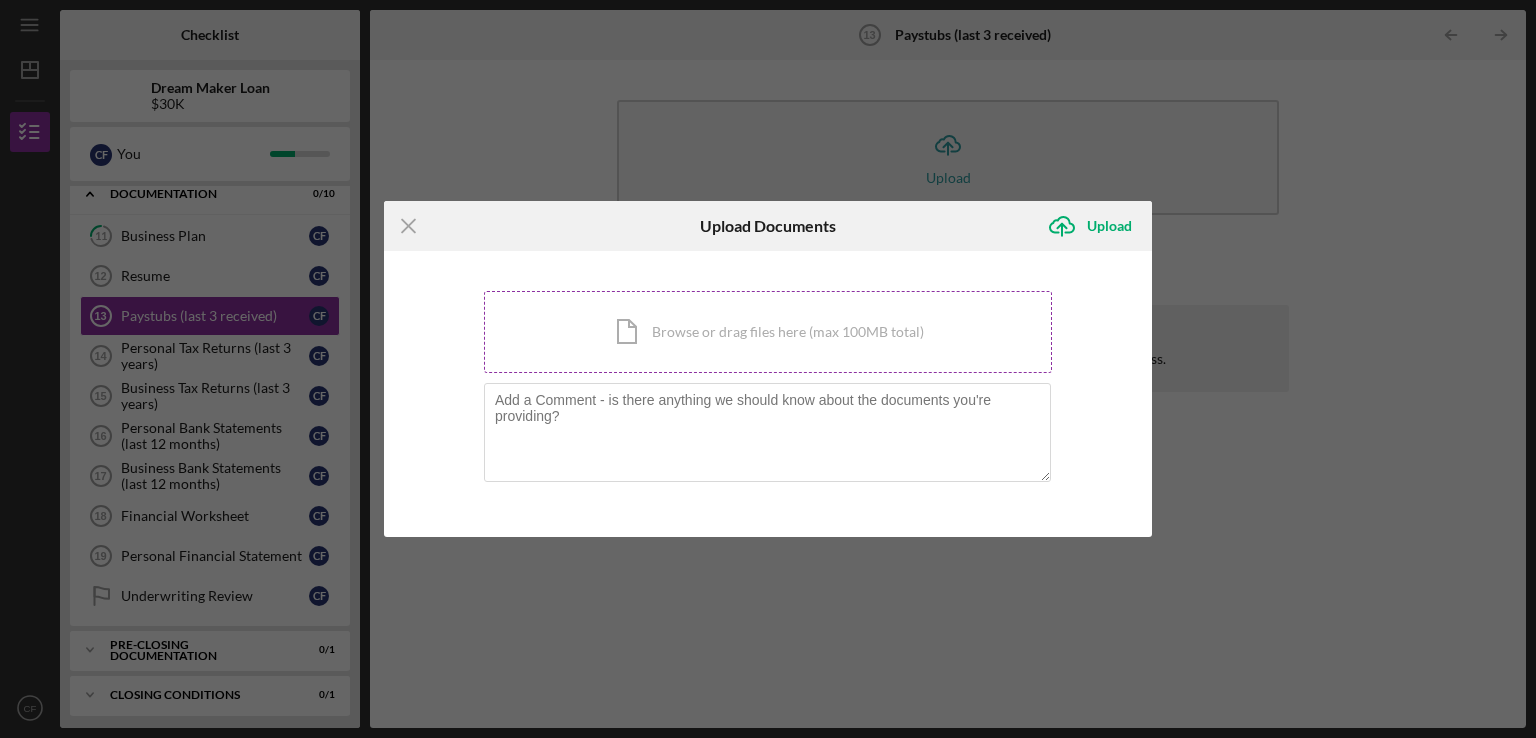 click on "Icon/Document Browse or drag files here (max 100MB total) Tap to choose files or take a photo" at bounding box center (768, 332) 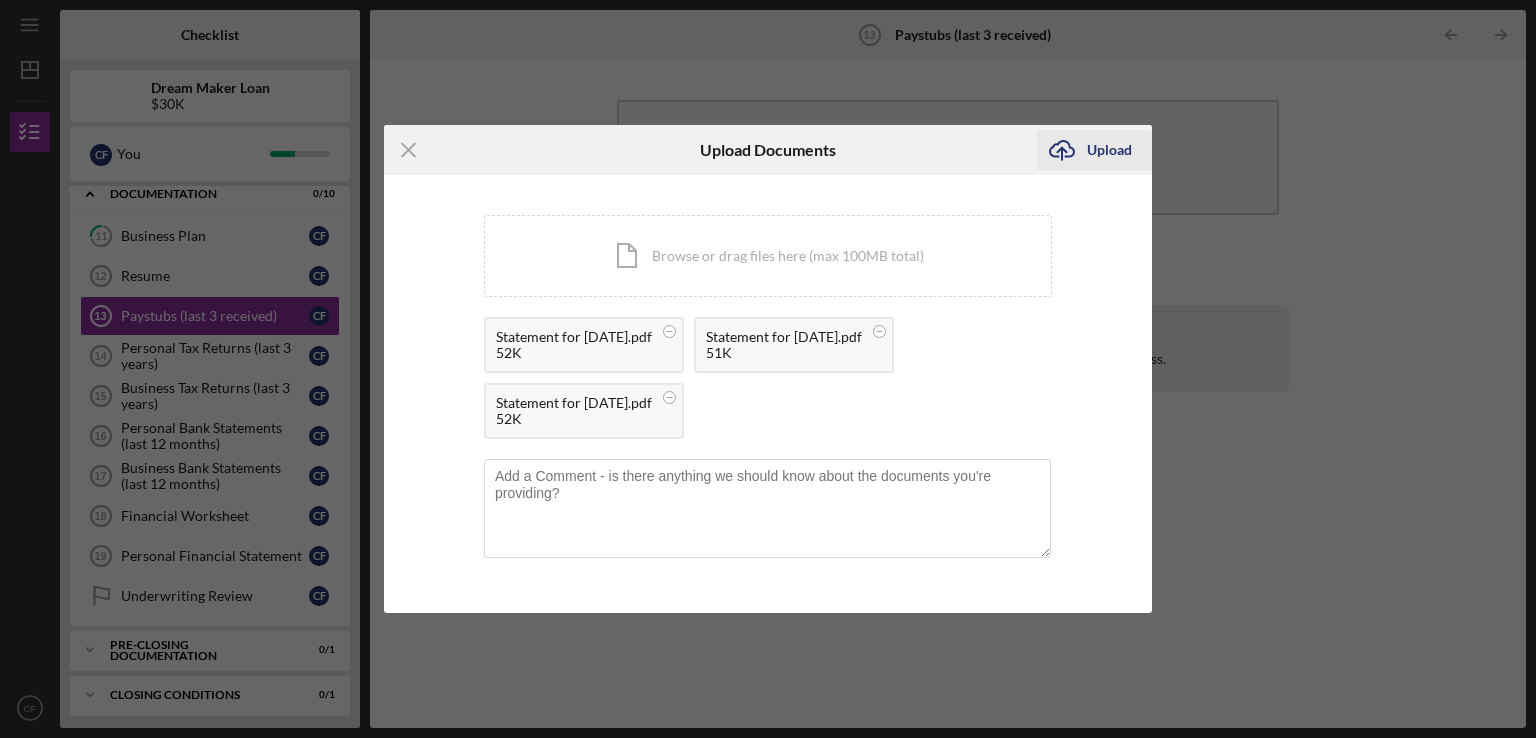 click on "Upload" at bounding box center [1109, 150] 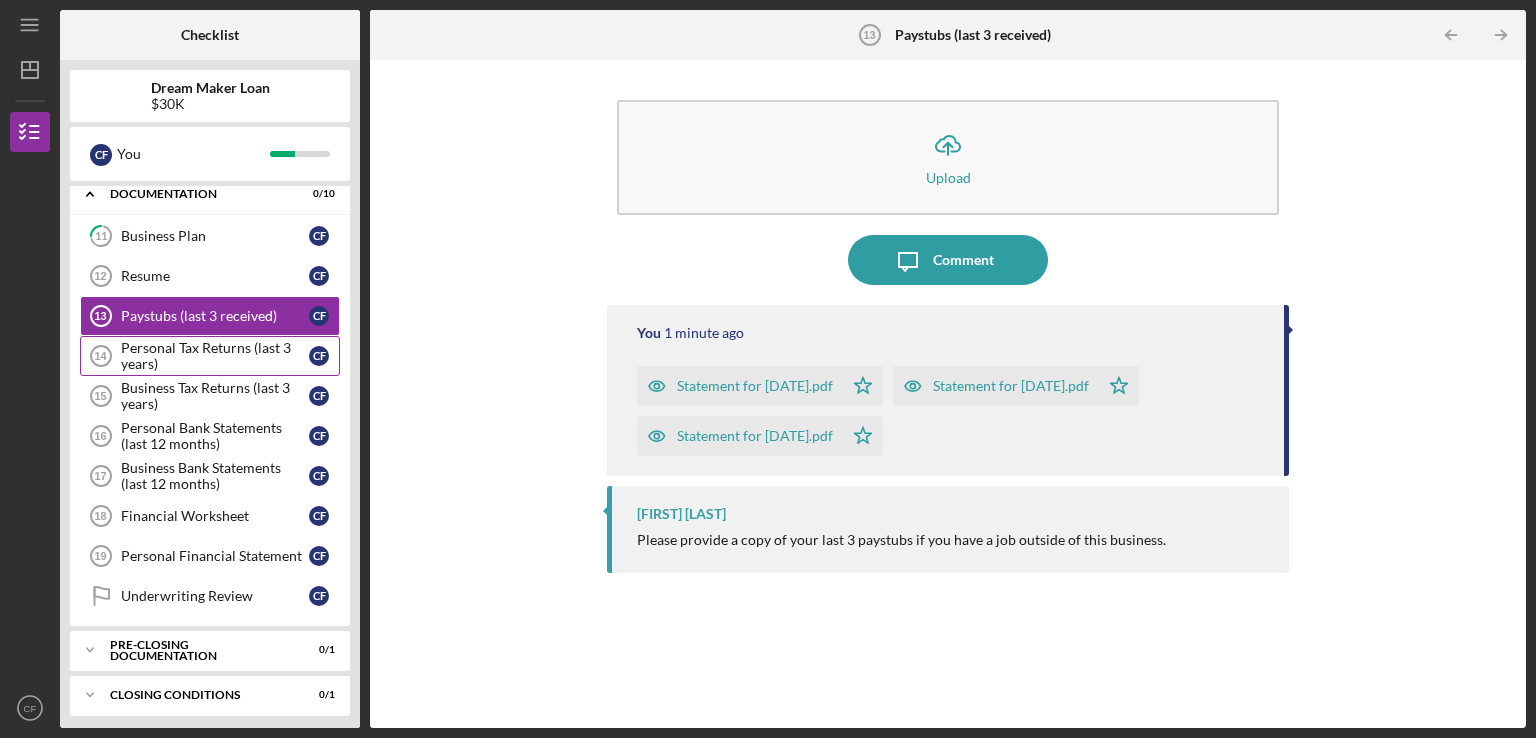 click on "Personal Tax Returns (last 3 years)" at bounding box center (215, 356) 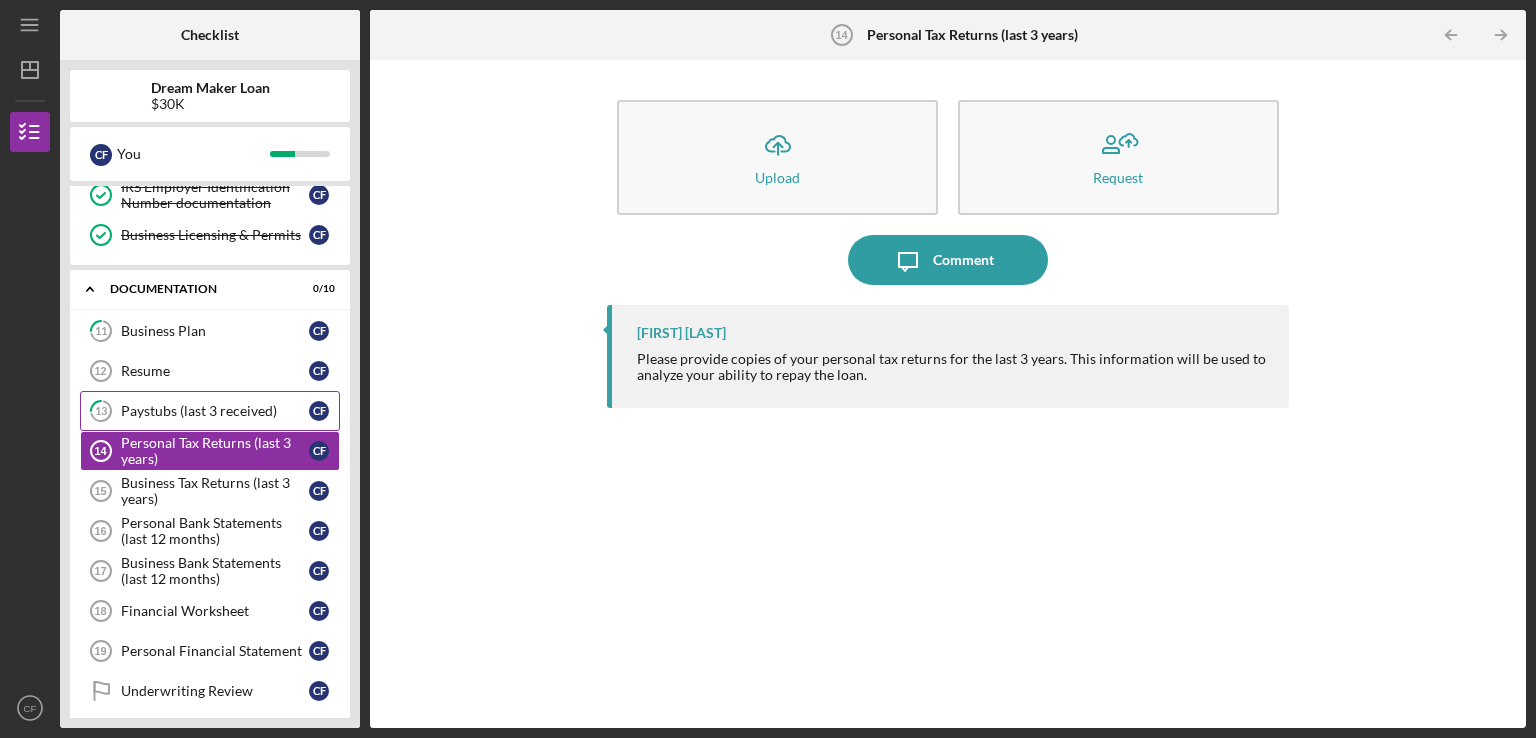 scroll, scrollTop: 367, scrollLeft: 0, axis: vertical 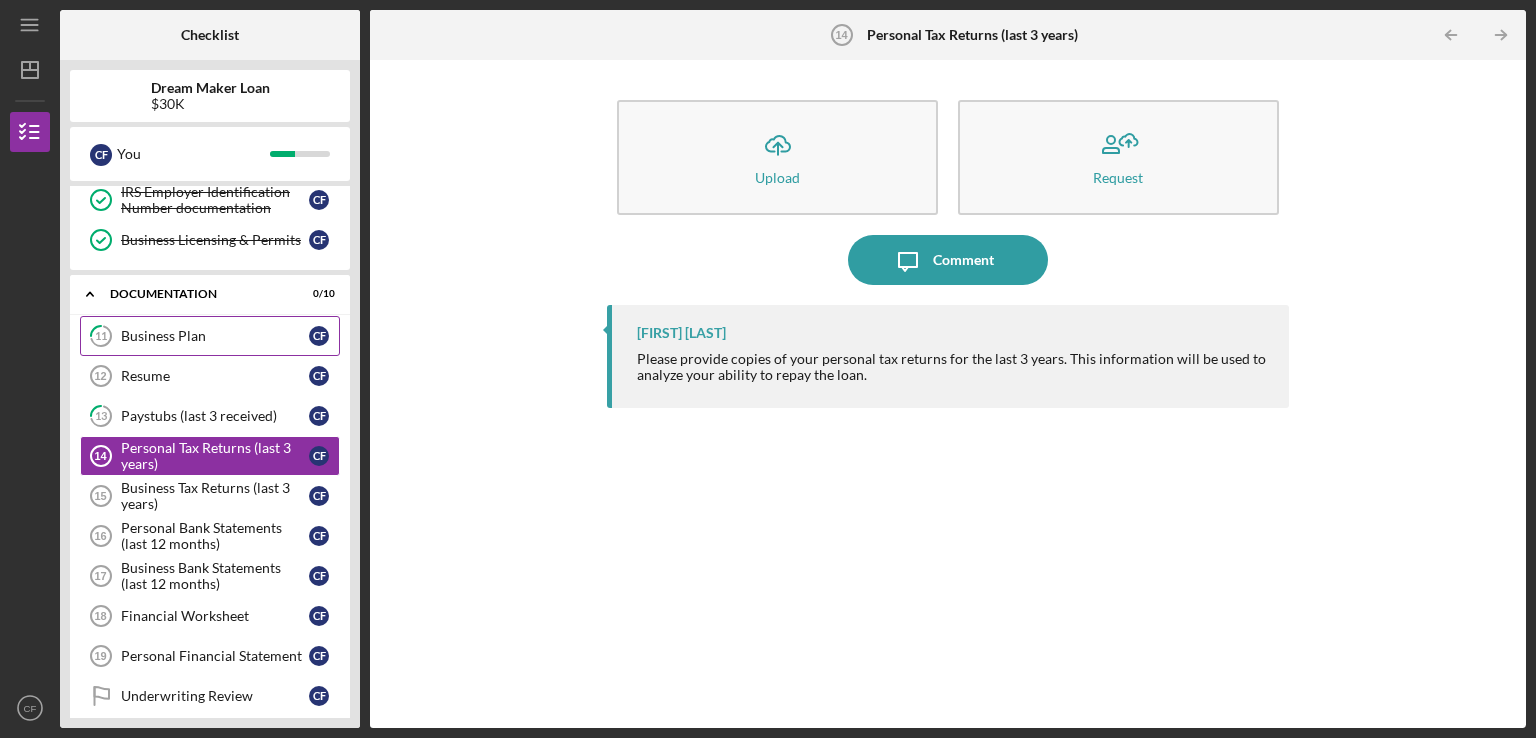 click on "Business Plan" at bounding box center [215, 336] 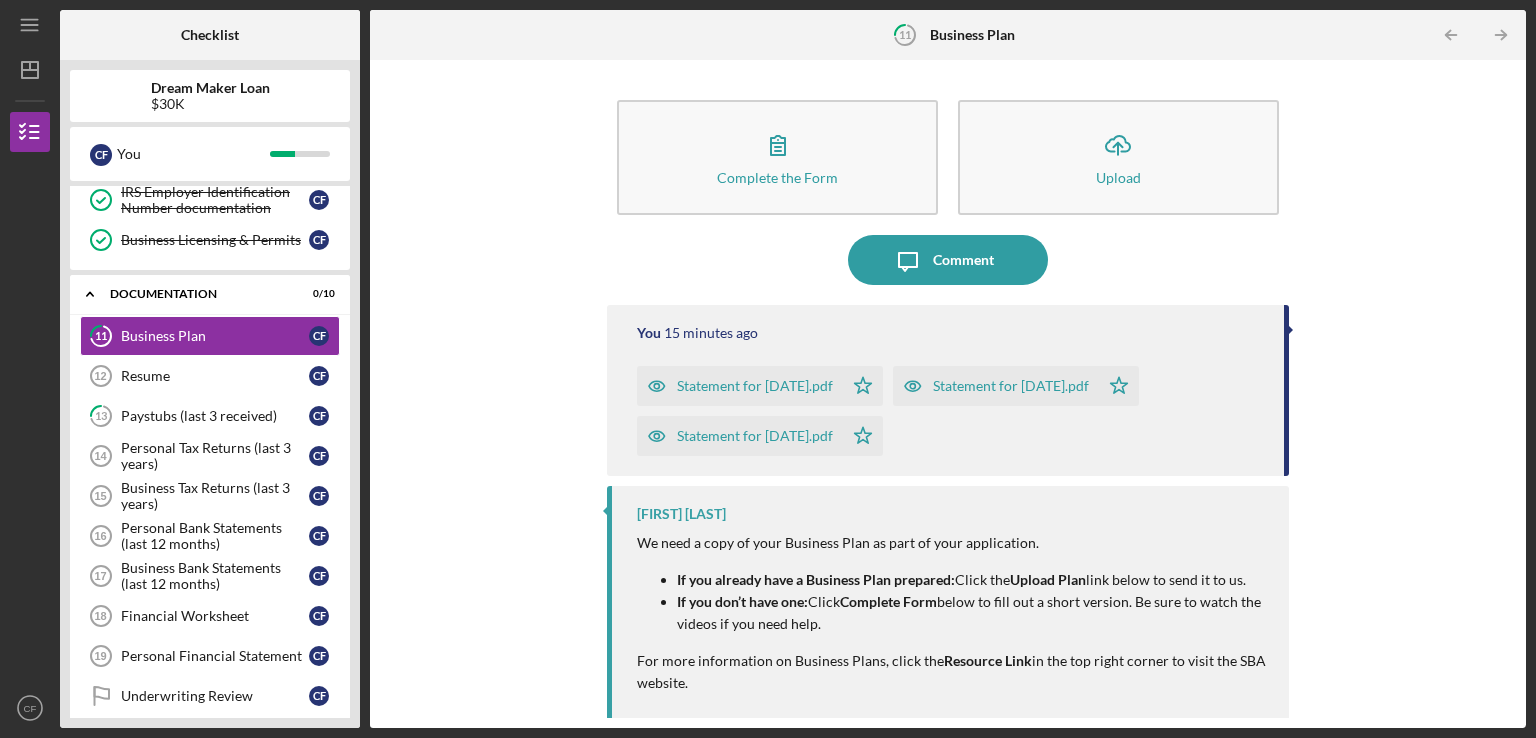 drag, startPoint x: 900, startPoint y: 390, endPoint x: 839, endPoint y: 388, distance: 61.03278 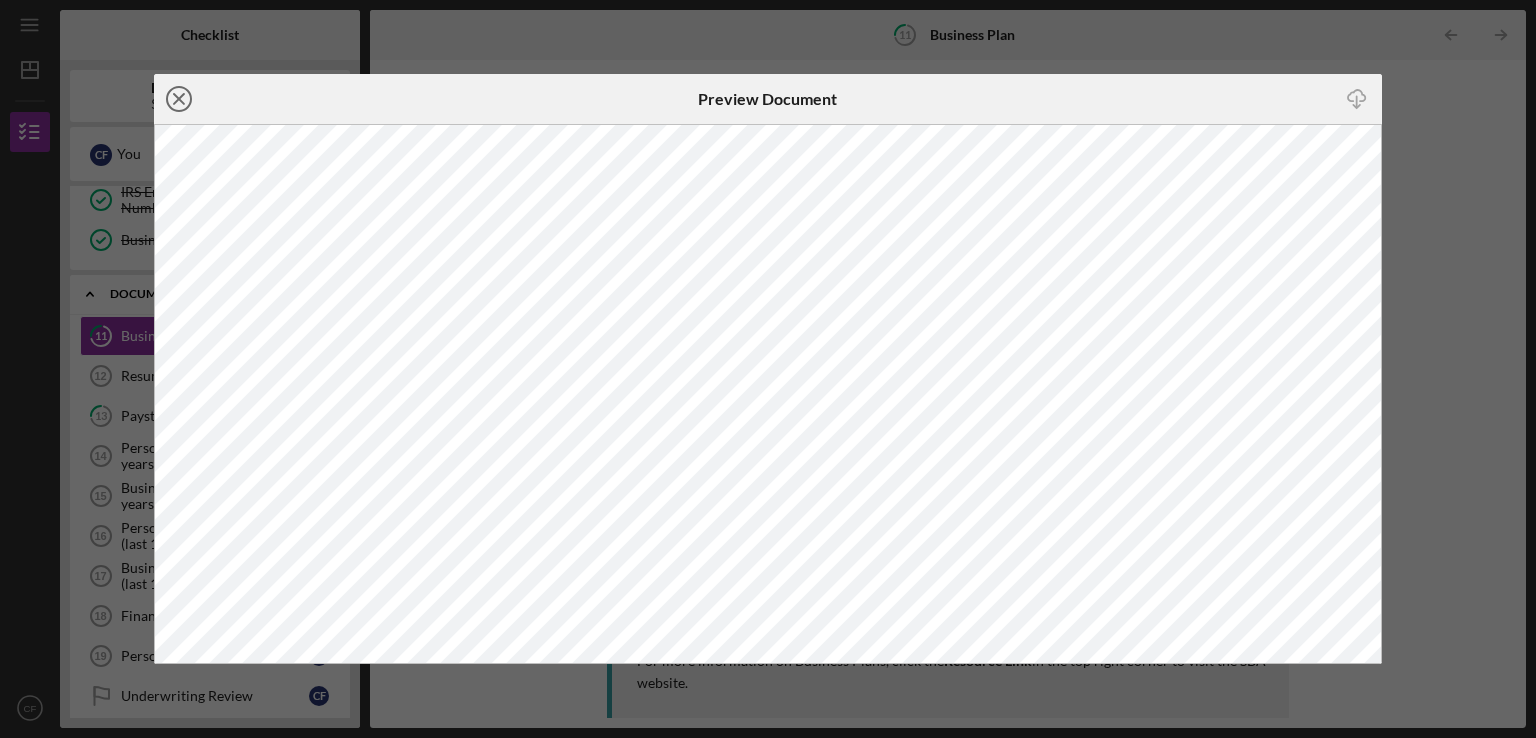 click on "Icon/Close" 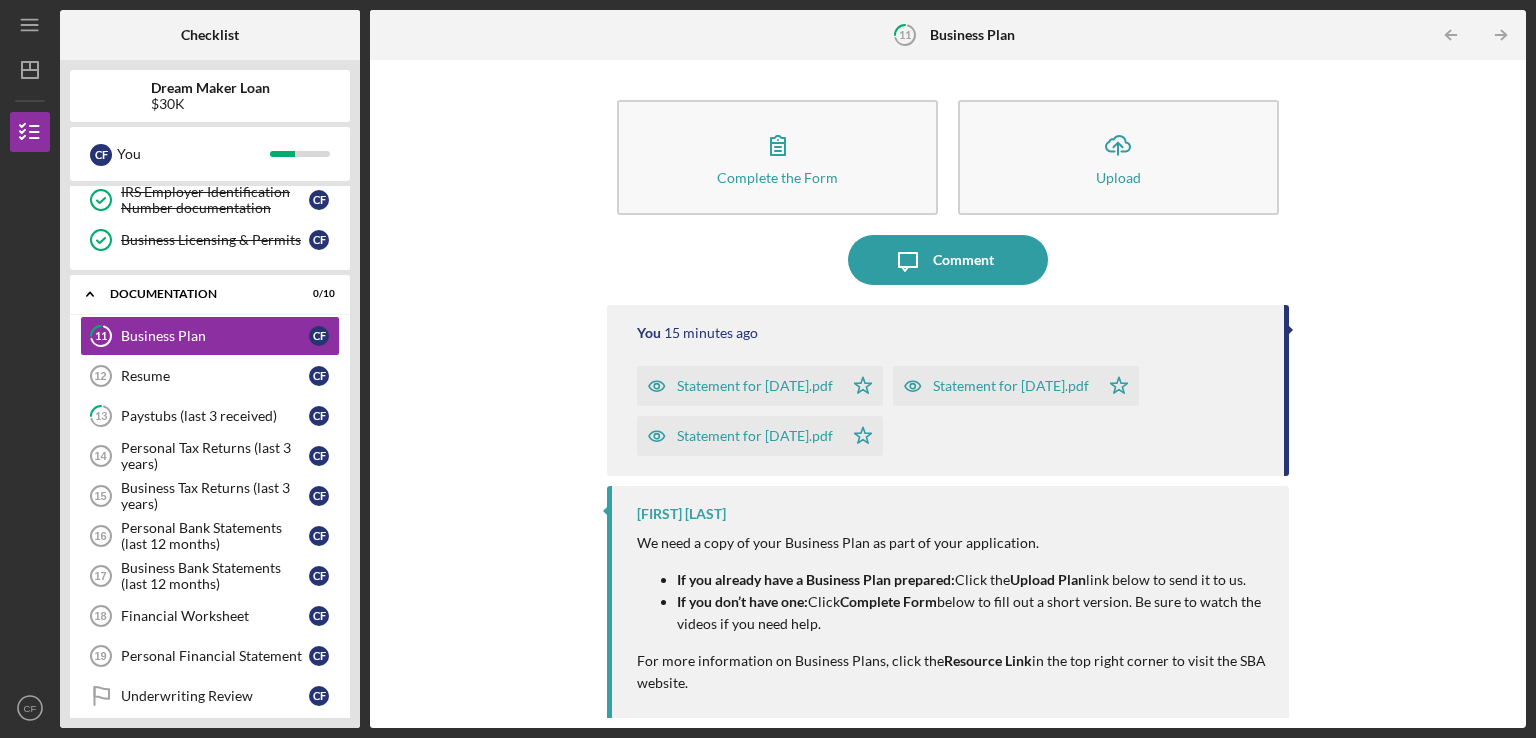 scroll, scrollTop: 52, scrollLeft: 0, axis: vertical 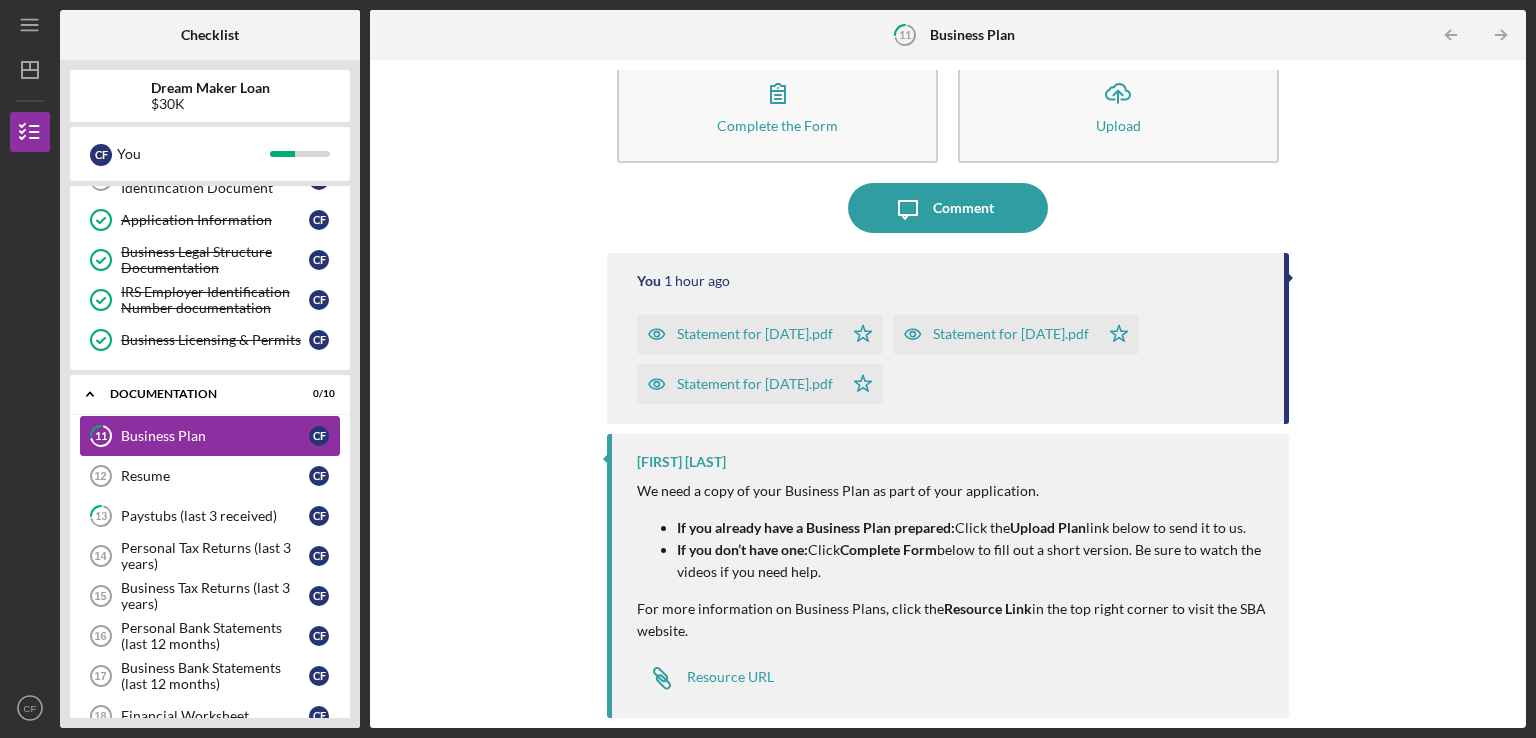 click on "Business Plan" at bounding box center [215, 436] 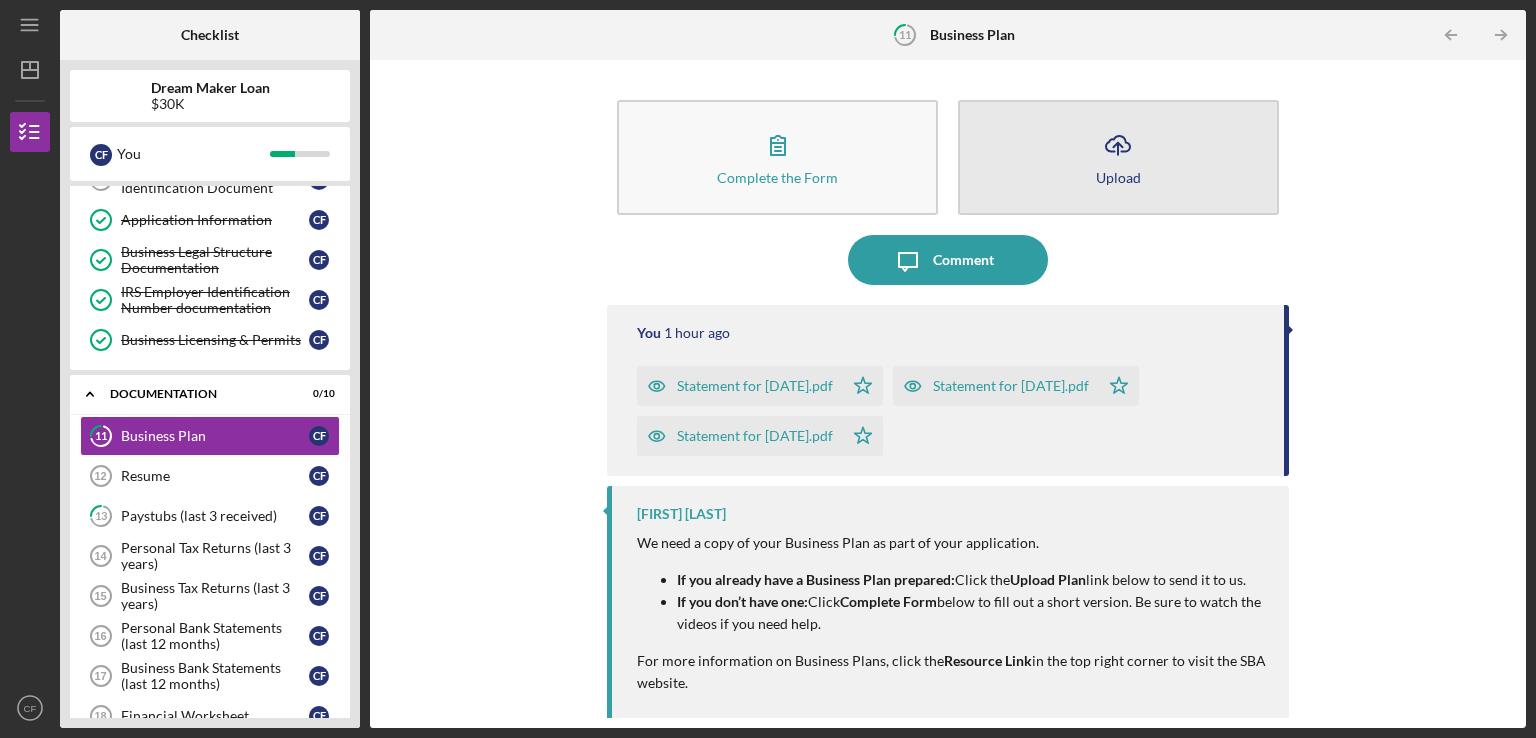 click on "Icon/Upload Upload" at bounding box center [1118, 157] 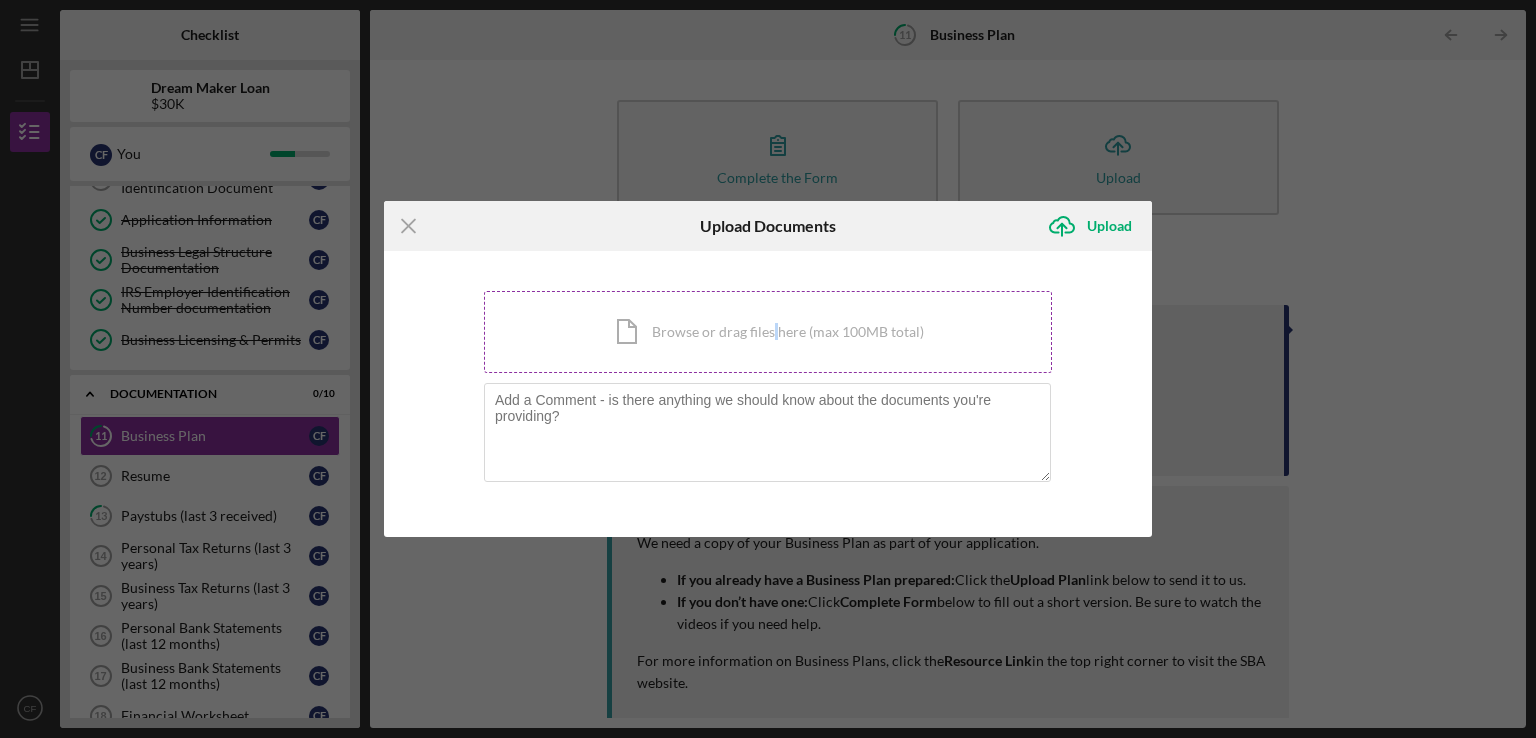 click on "Icon/Document Browse or drag files here (max 100MB total) Tap to choose files or take a photo" at bounding box center [768, 332] 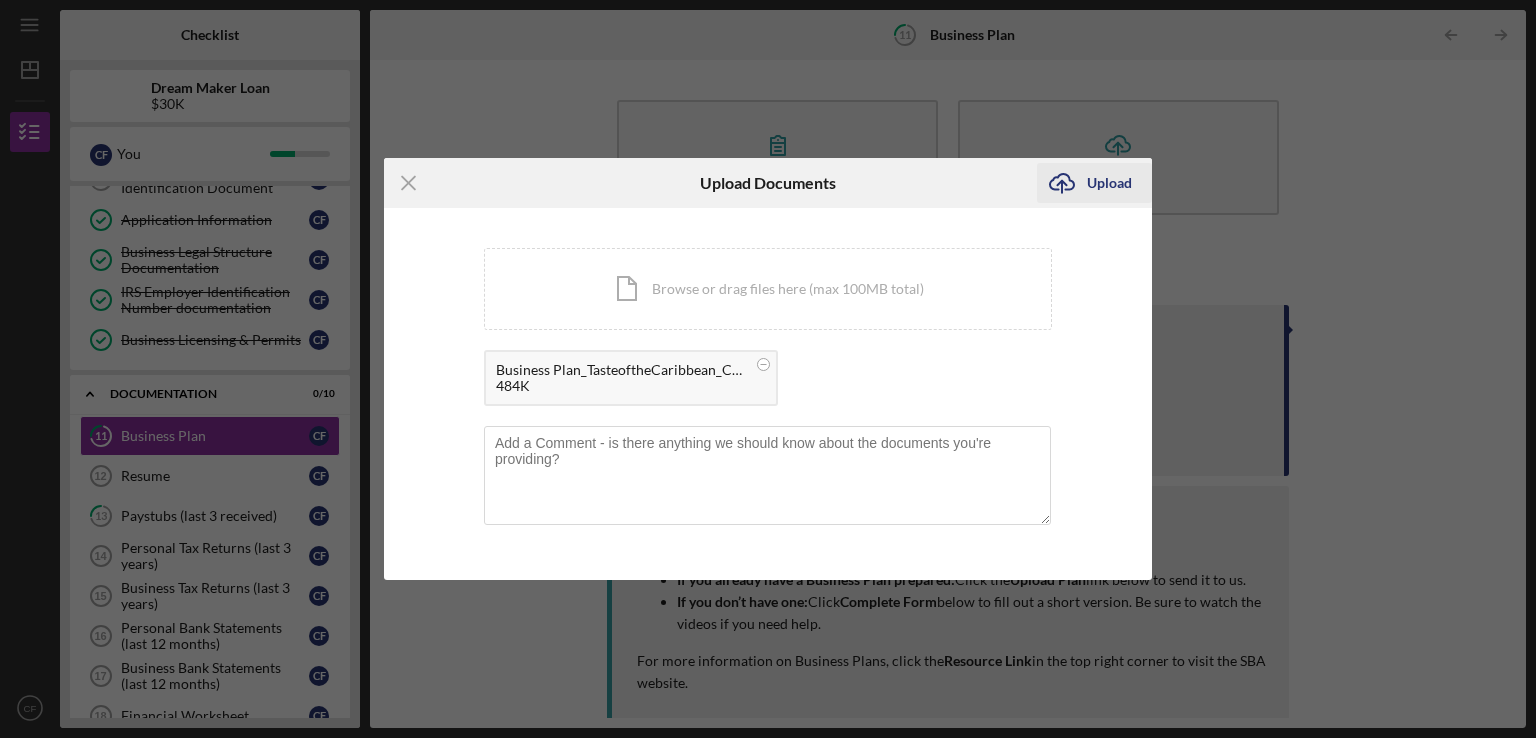 click on "Upload" at bounding box center (1109, 183) 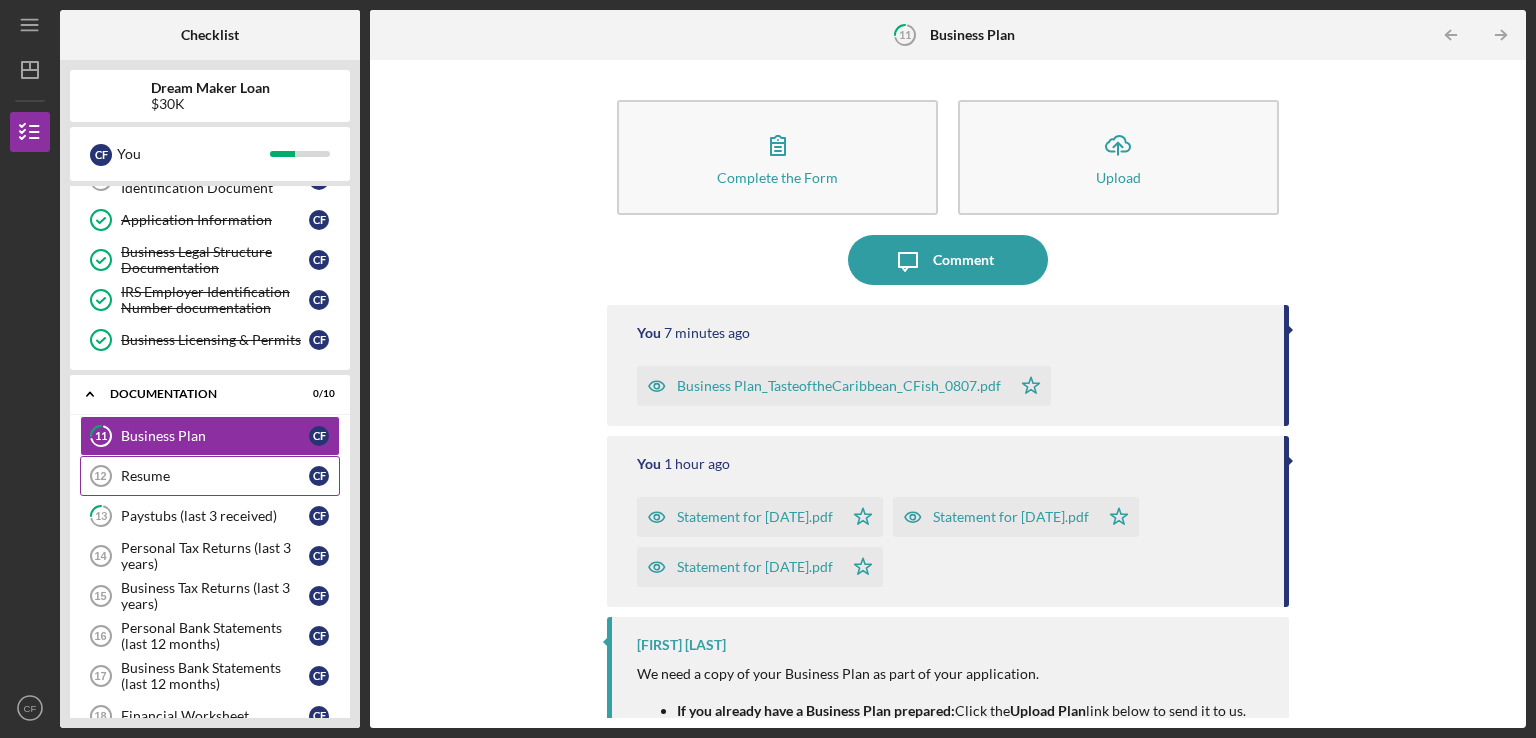 click on "Resume 12 Resume C F" at bounding box center [210, 476] 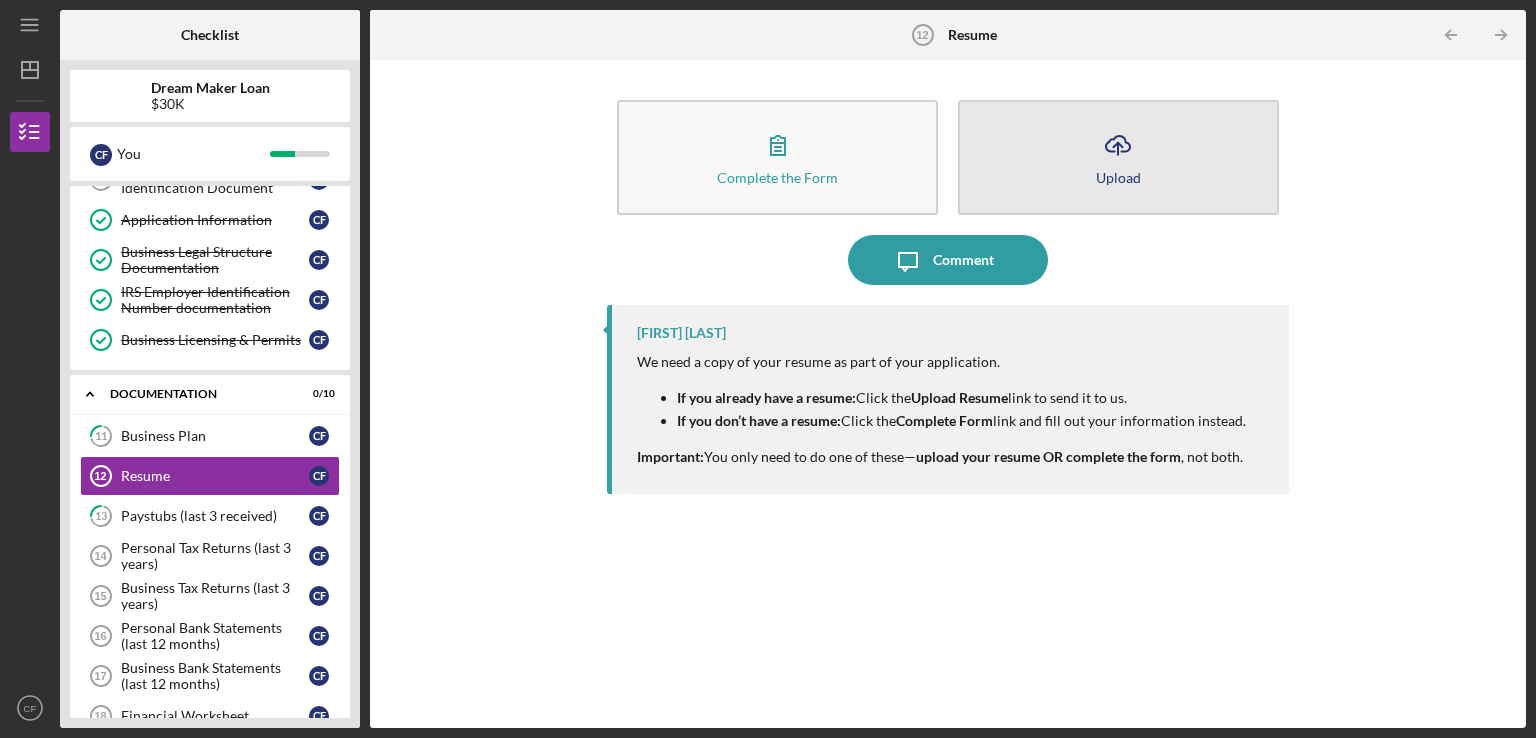 click on "Icon/Upload Upload" at bounding box center (1118, 157) 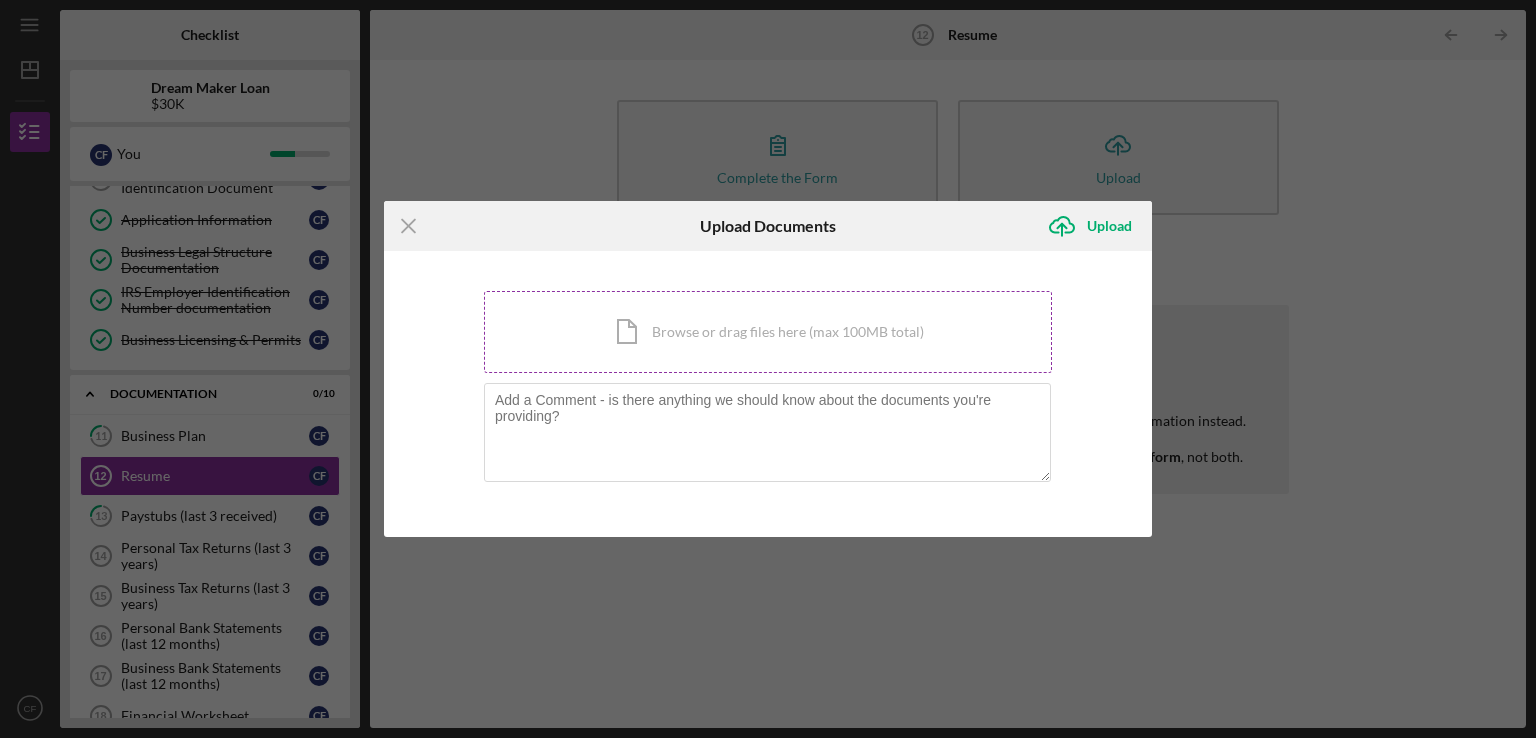 click on "Icon/Document Browse or drag files here (max 100MB total) Tap to choose files or take a photo" at bounding box center [768, 332] 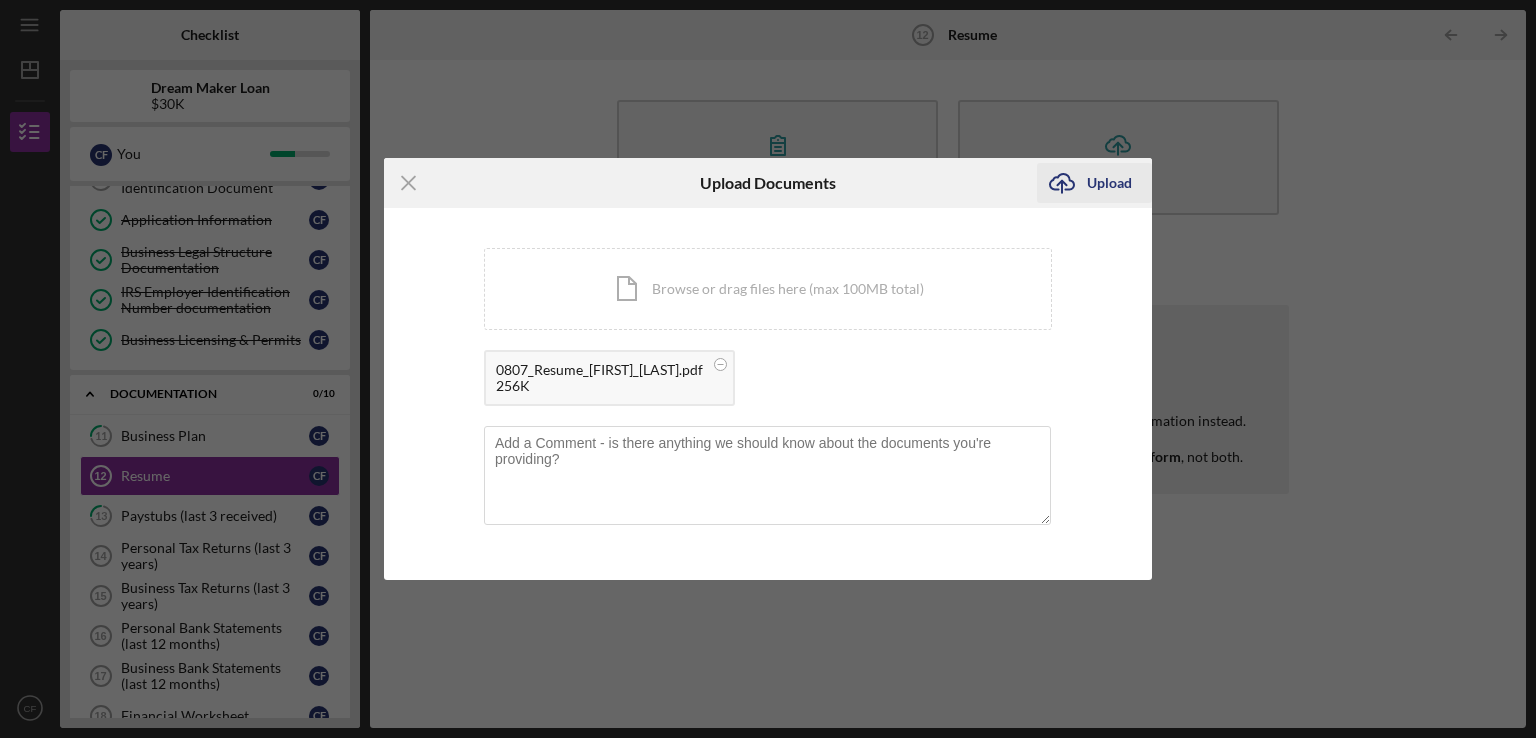 click on "Upload" at bounding box center [1109, 183] 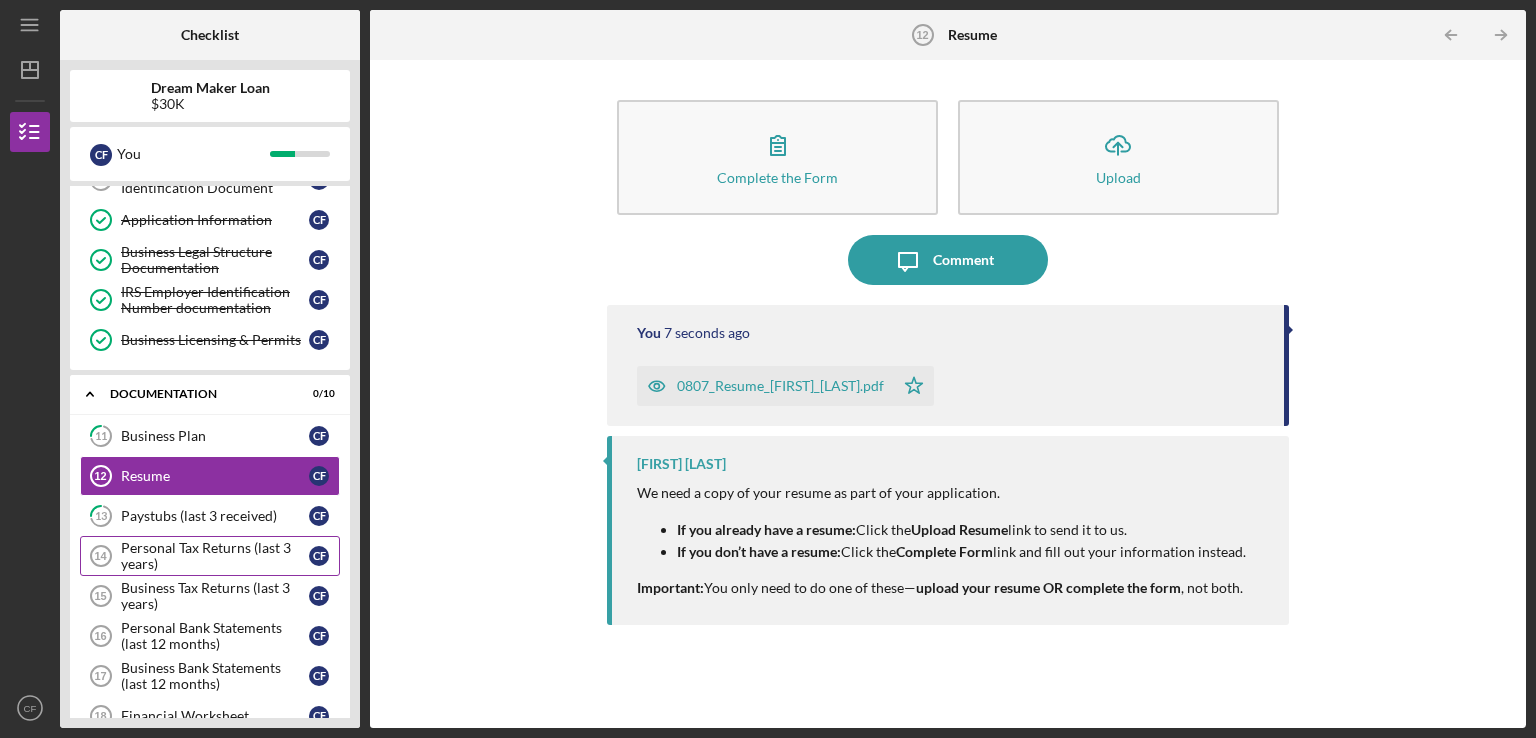 click on "Personal Tax Returns (last 3 years)" at bounding box center (215, 556) 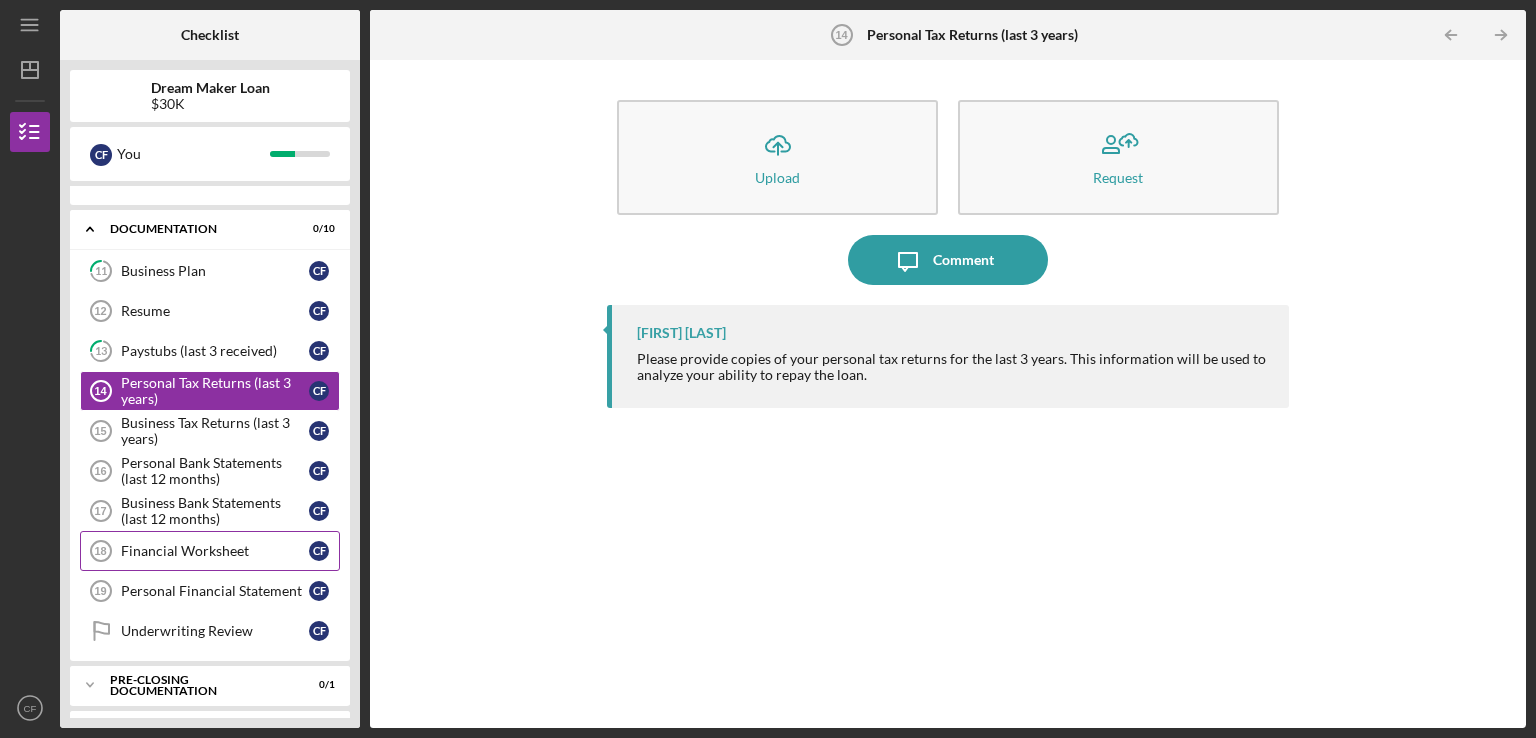 scroll, scrollTop: 467, scrollLeft: 0, axis: vertical 